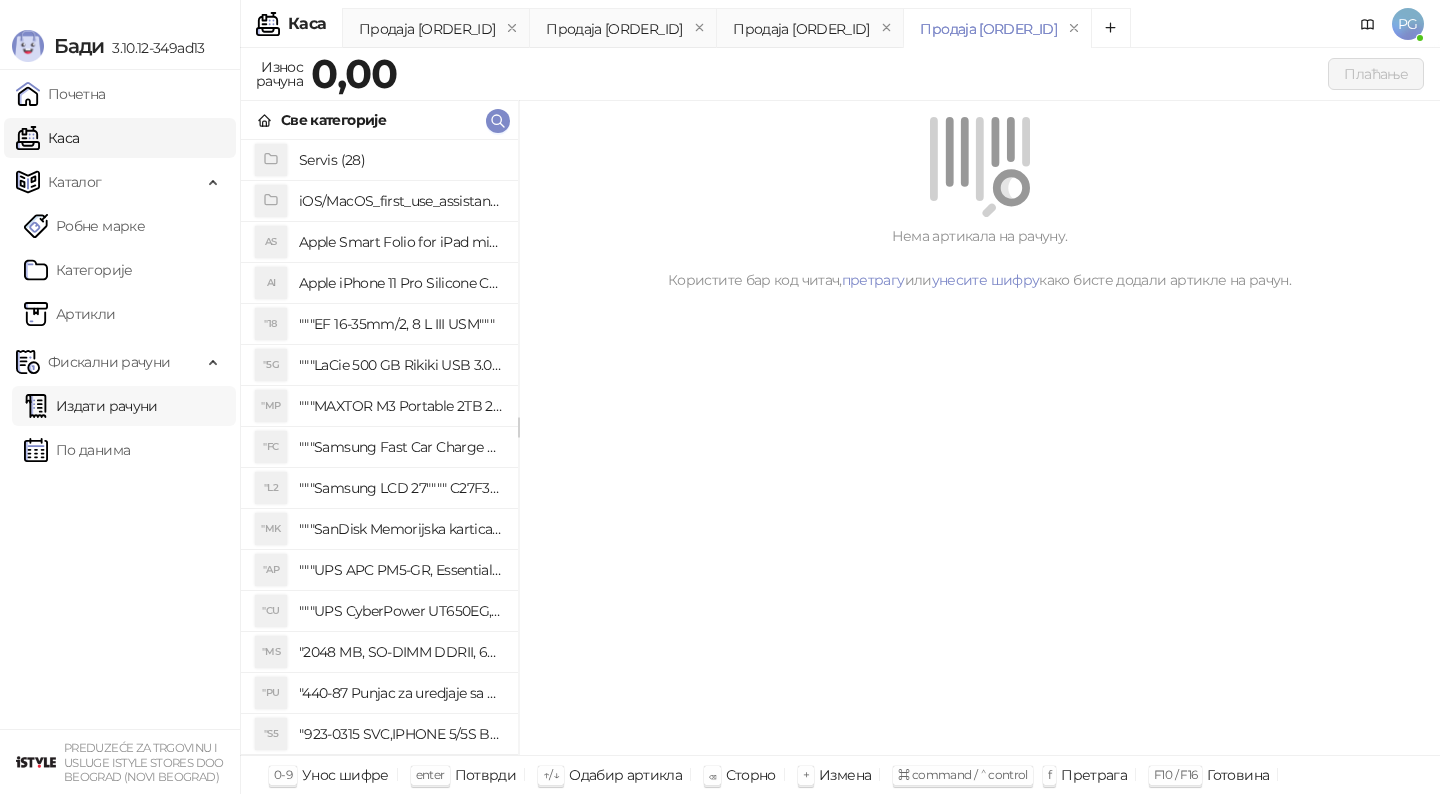 scroll, scrollTop: 0, scrollLeft: 0, axis: both 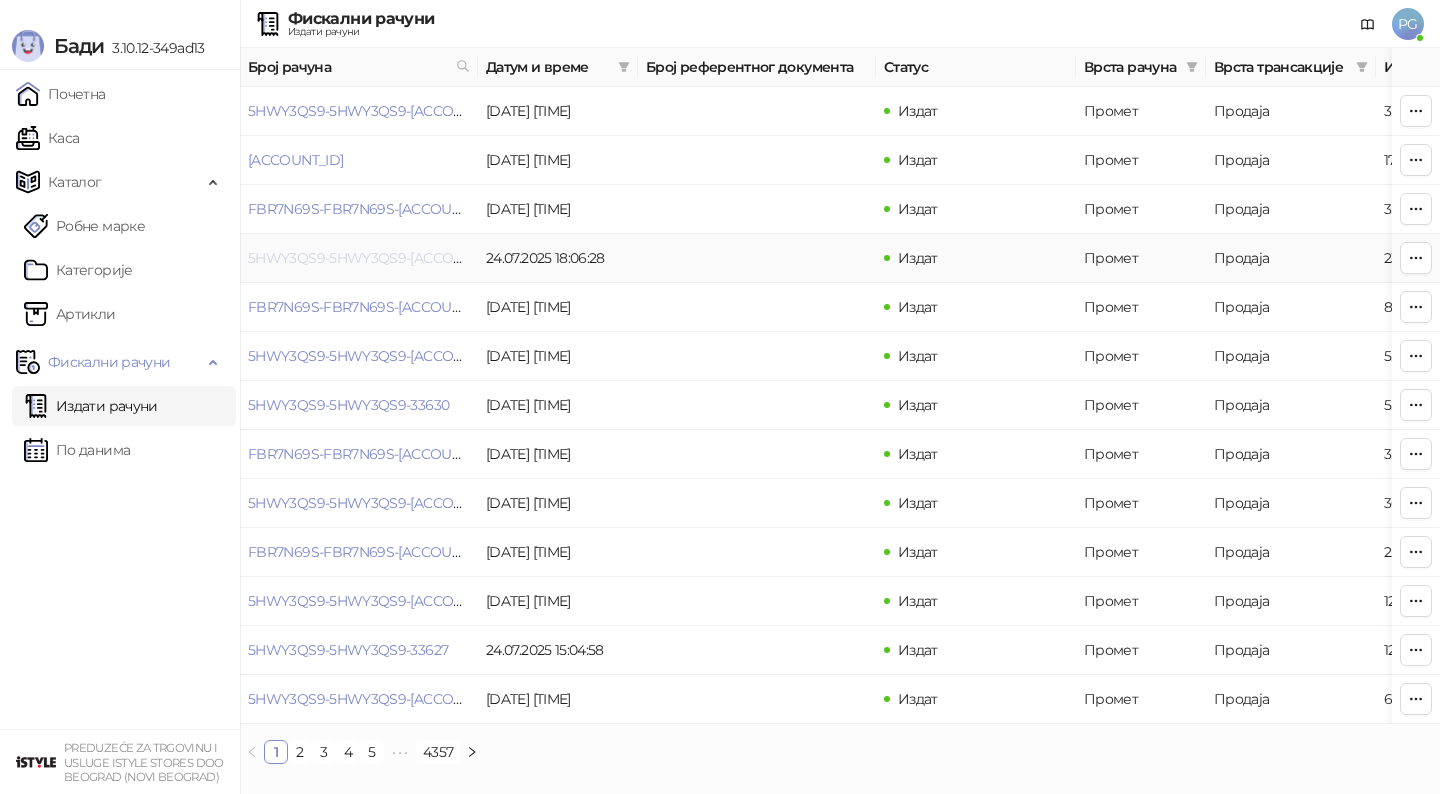 click on "5HWY3QS9-5HWY3QS9-[ACCOUNT_ID]" at bounding box center (377, 258) 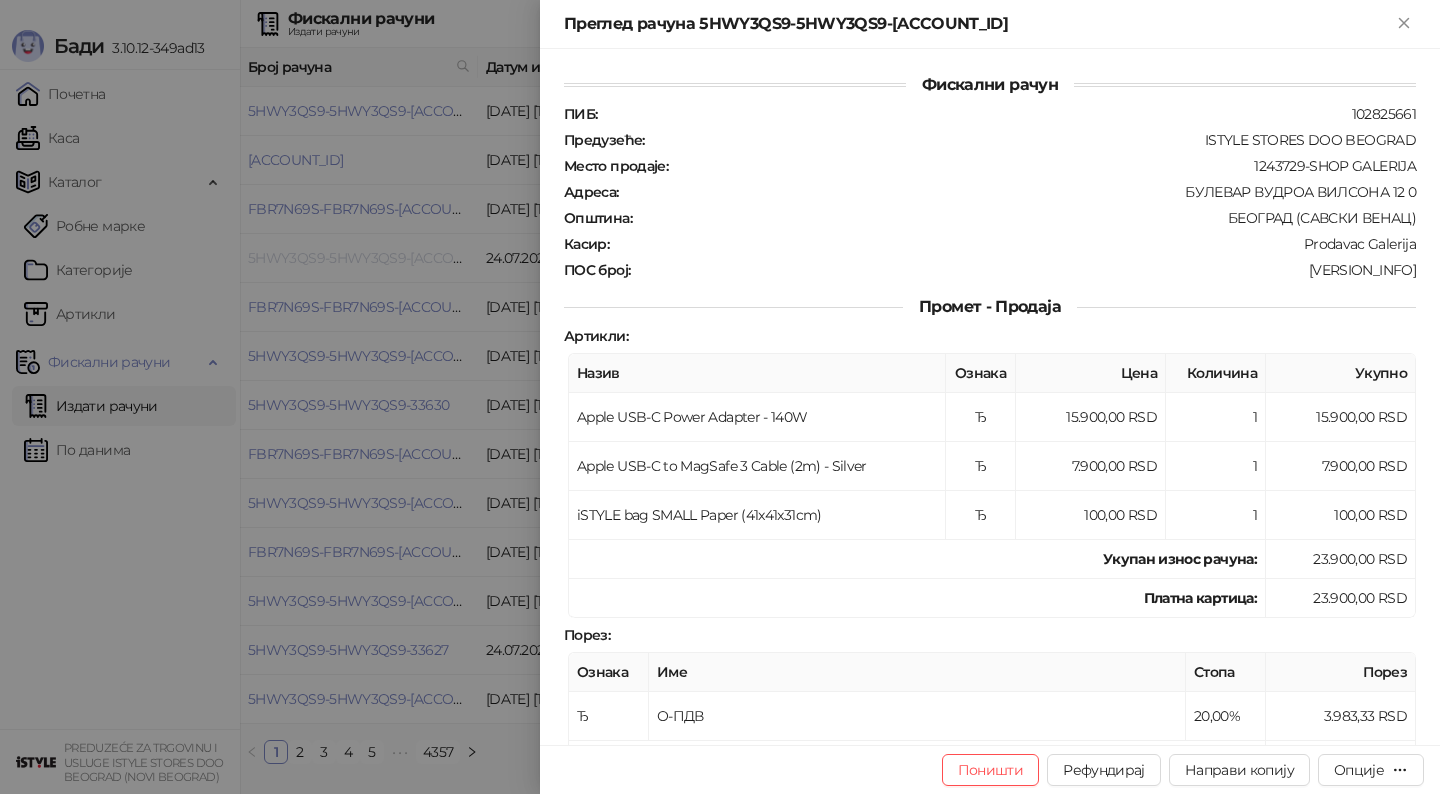 click at bounding box center [720, 397] 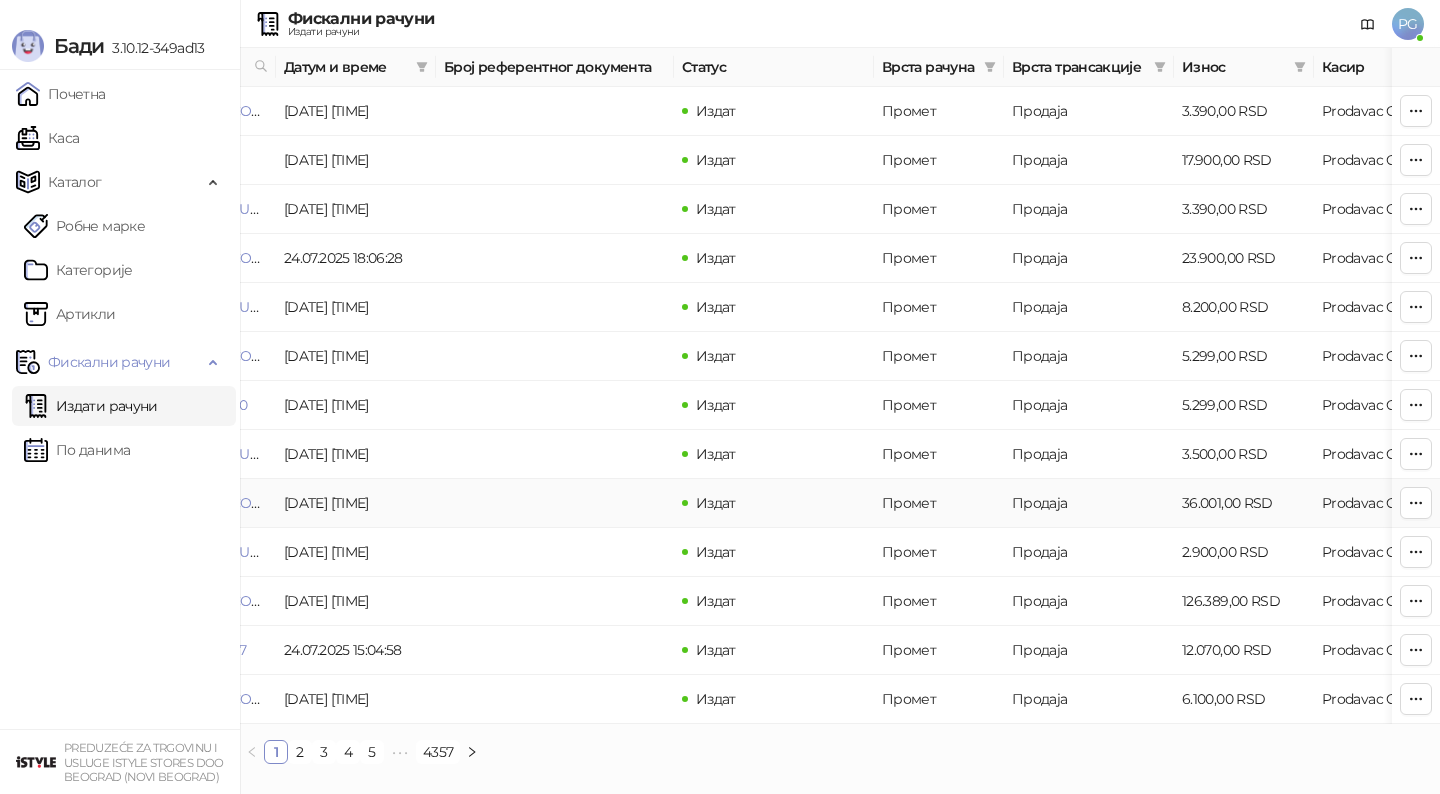 scroll, scrollTop: 0, scrollLeft: 0, axis: both 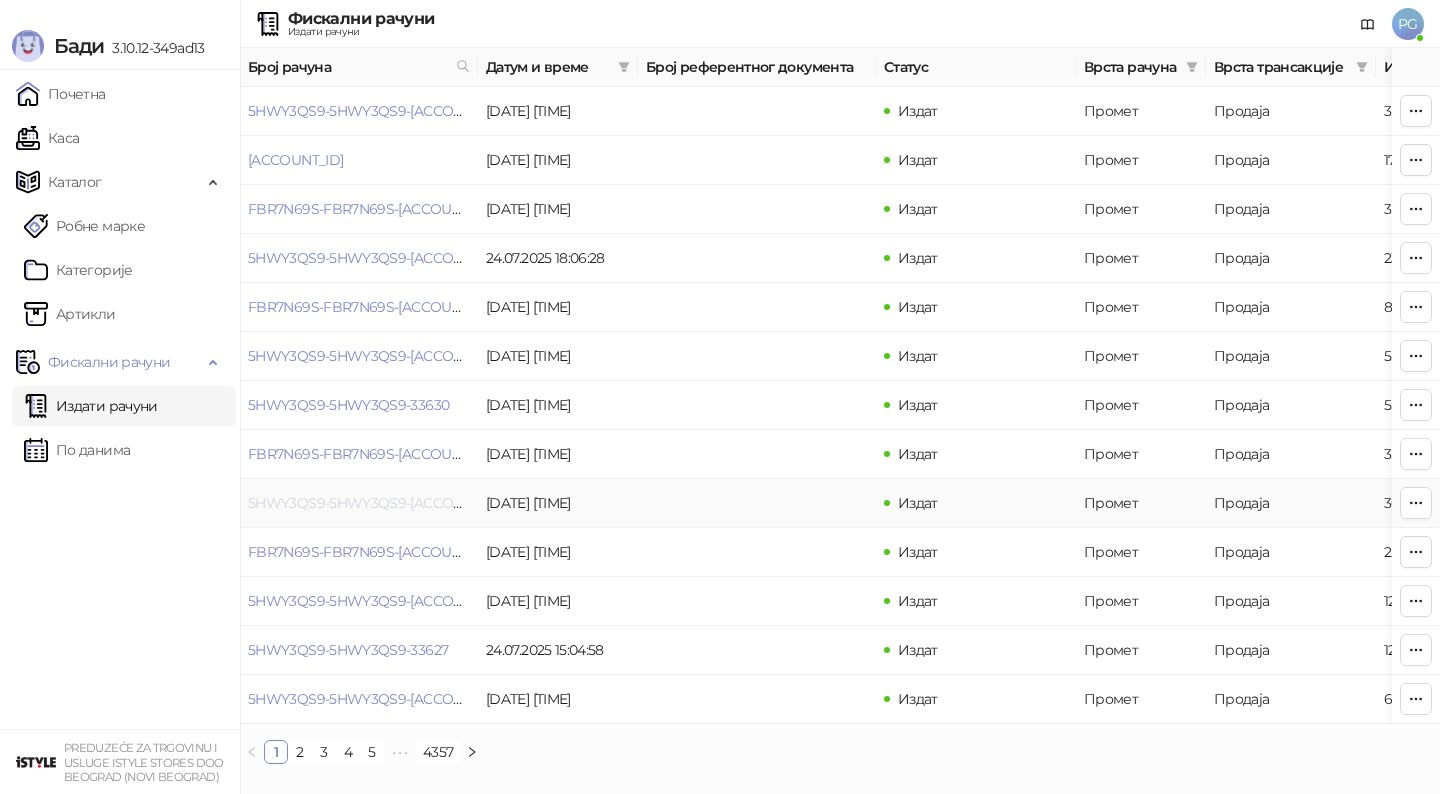 click on "5HWY3QS9-5HWY3QS9-[ACCOUNT_ID]" at bounding box center [377, 503] 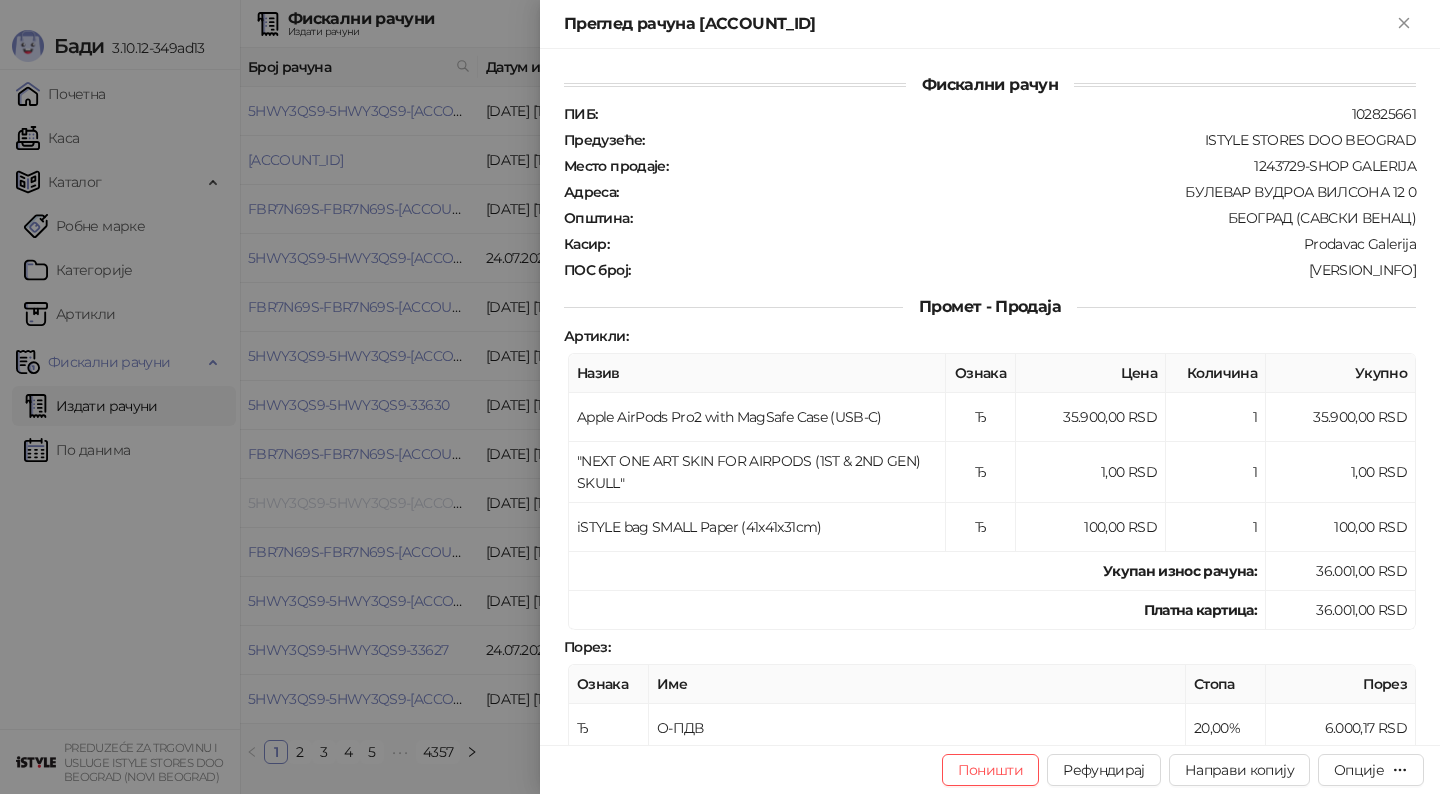 click at bounding box center (720, 397) 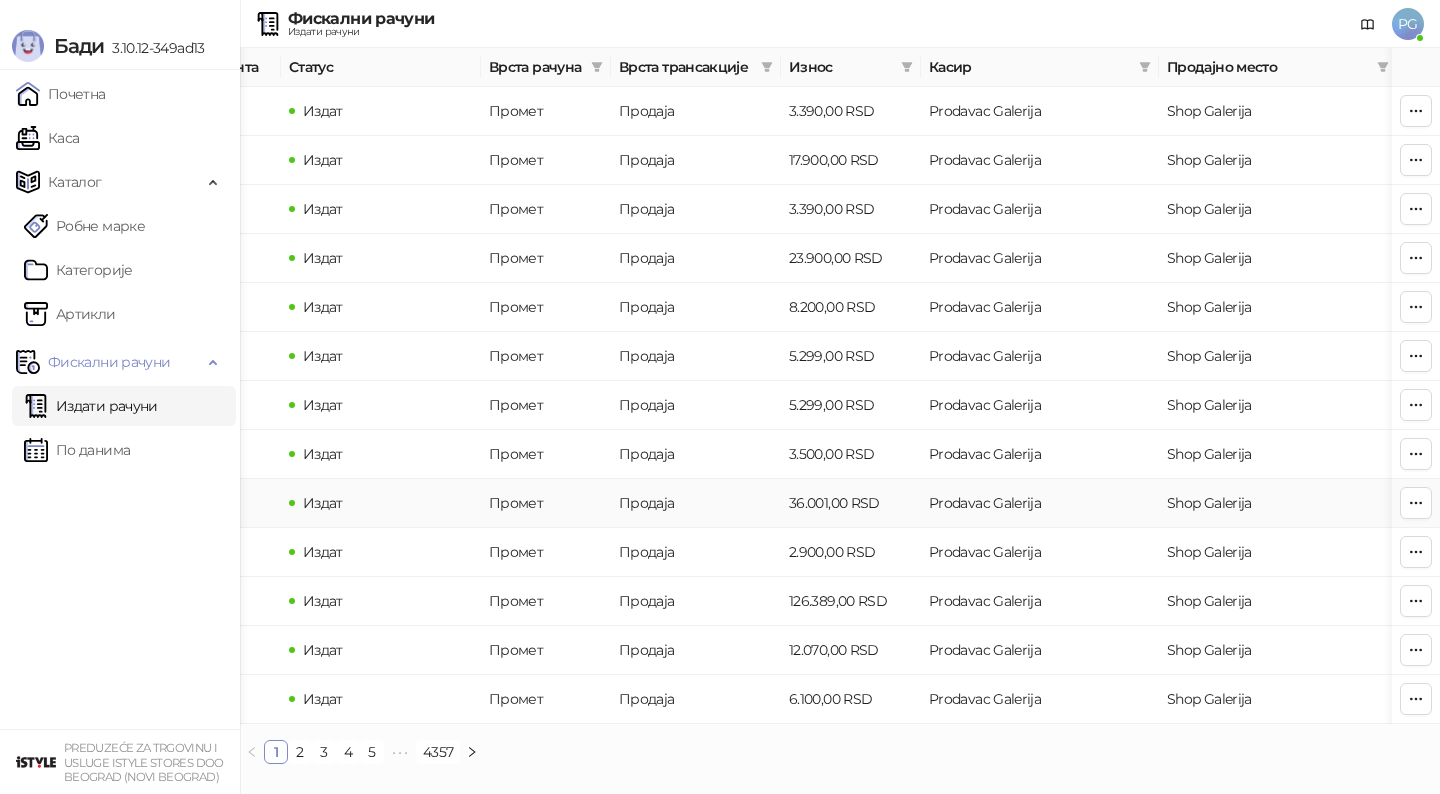scroll, scrollTop: 0, scrollLeft: 600, axis: horizontal 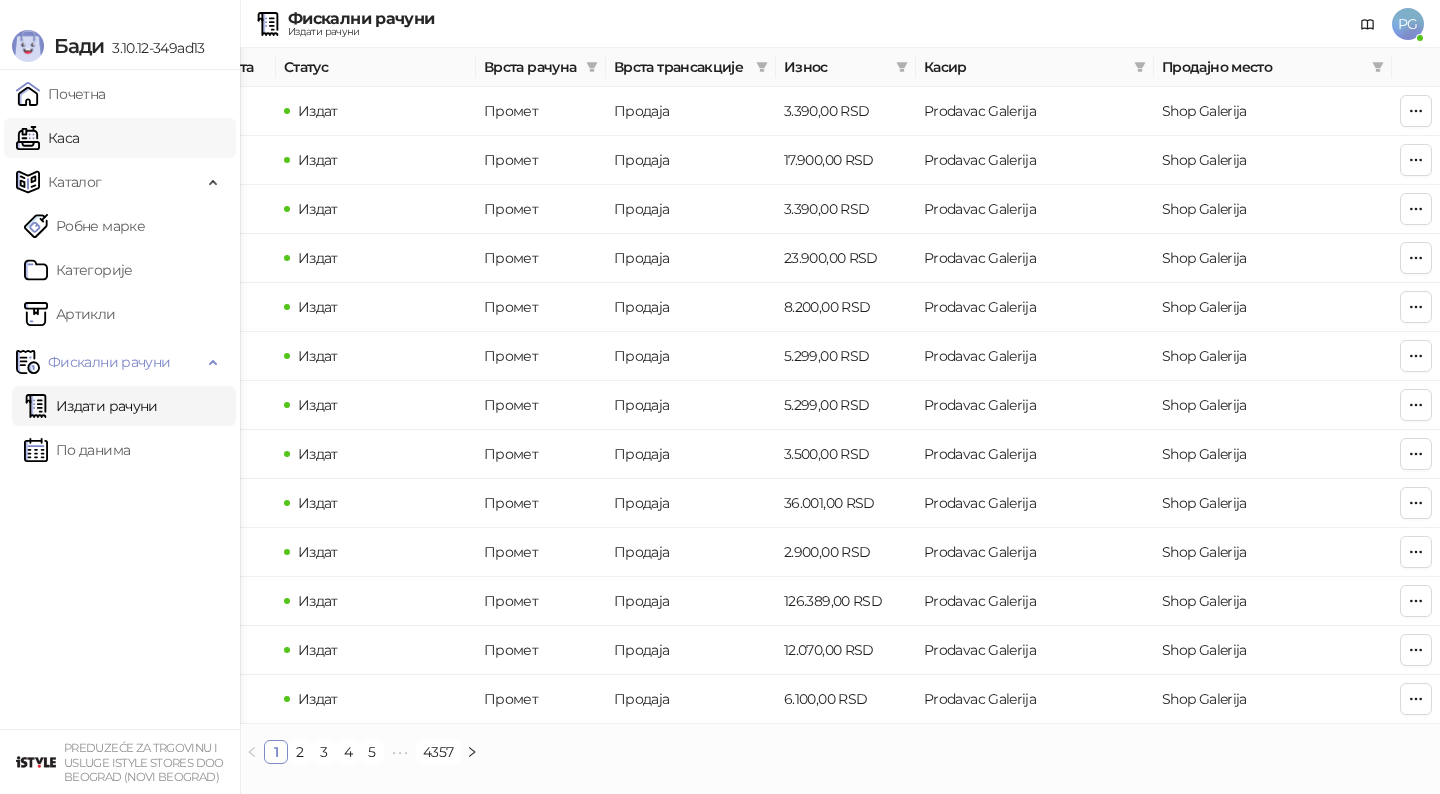 click on "Каса" at bounding box center (47, 138) 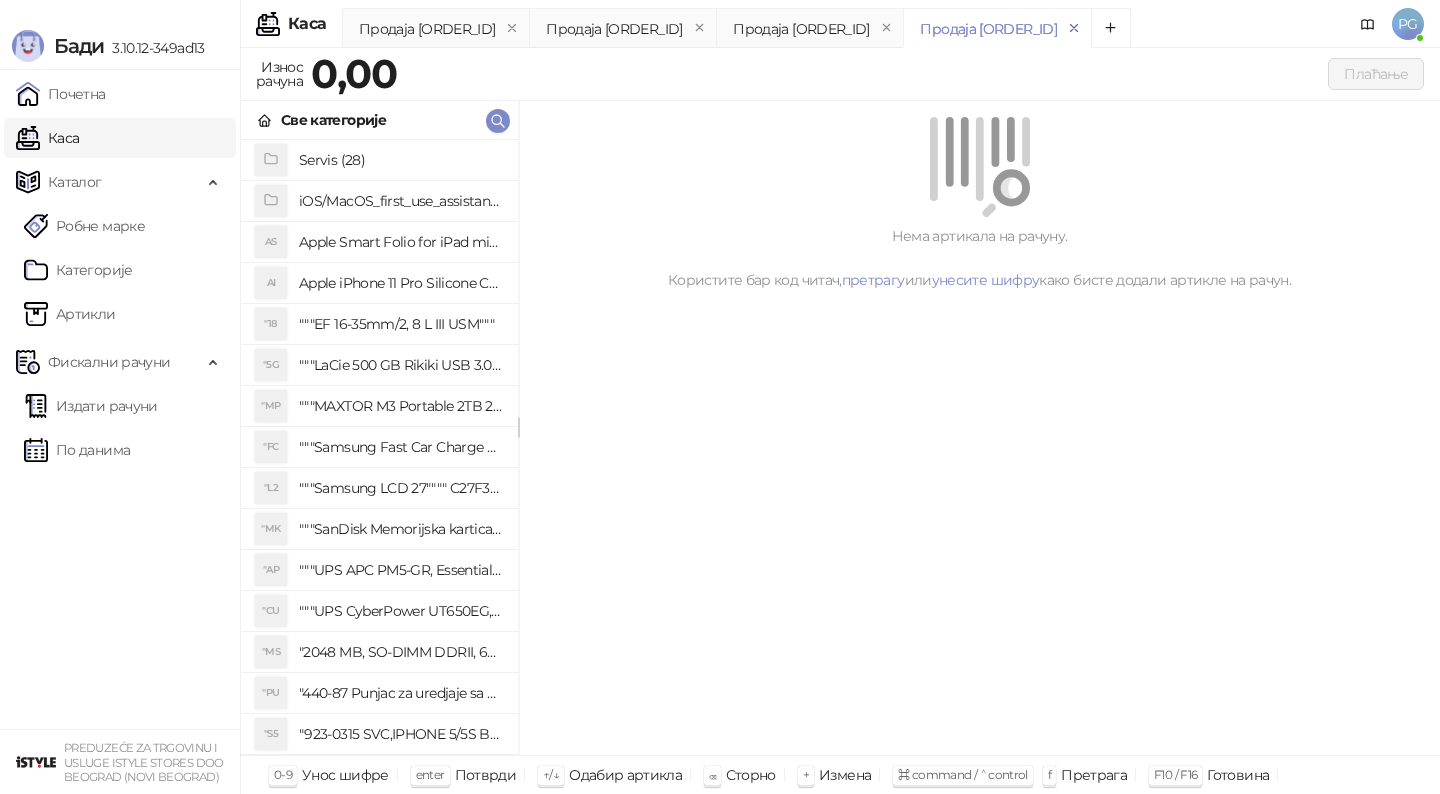 click 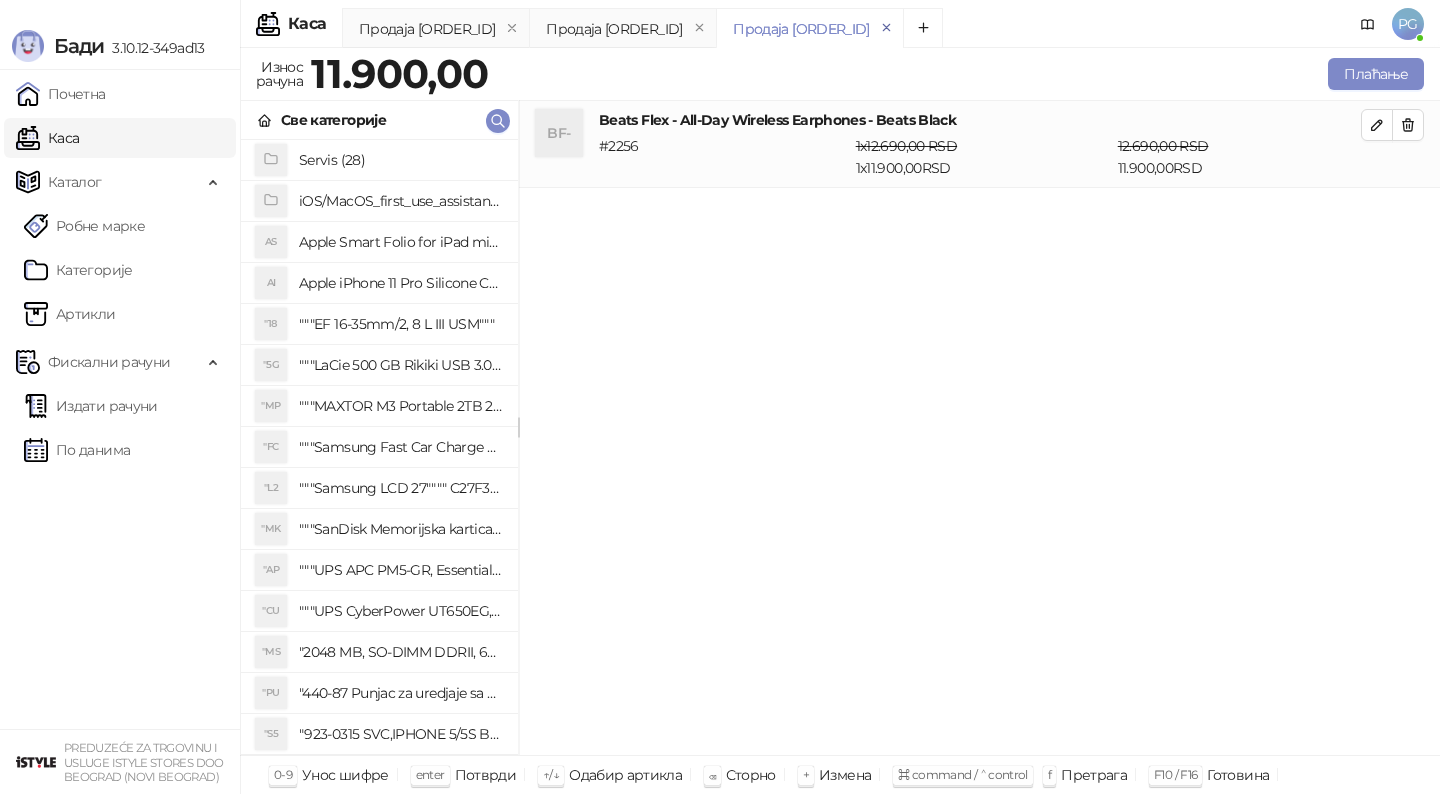click at bounding box center [887, 28] 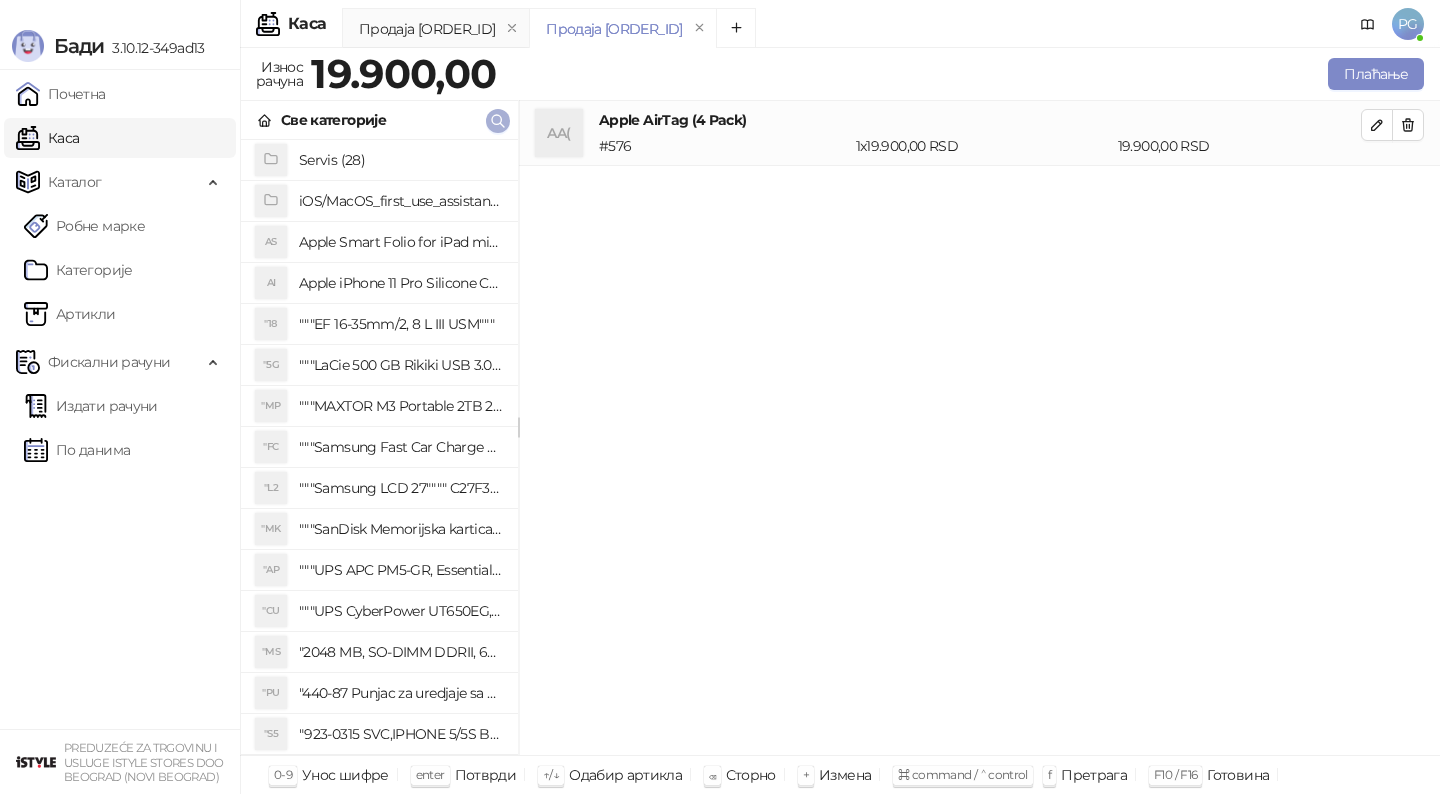 click at bounding box center [498, 121] 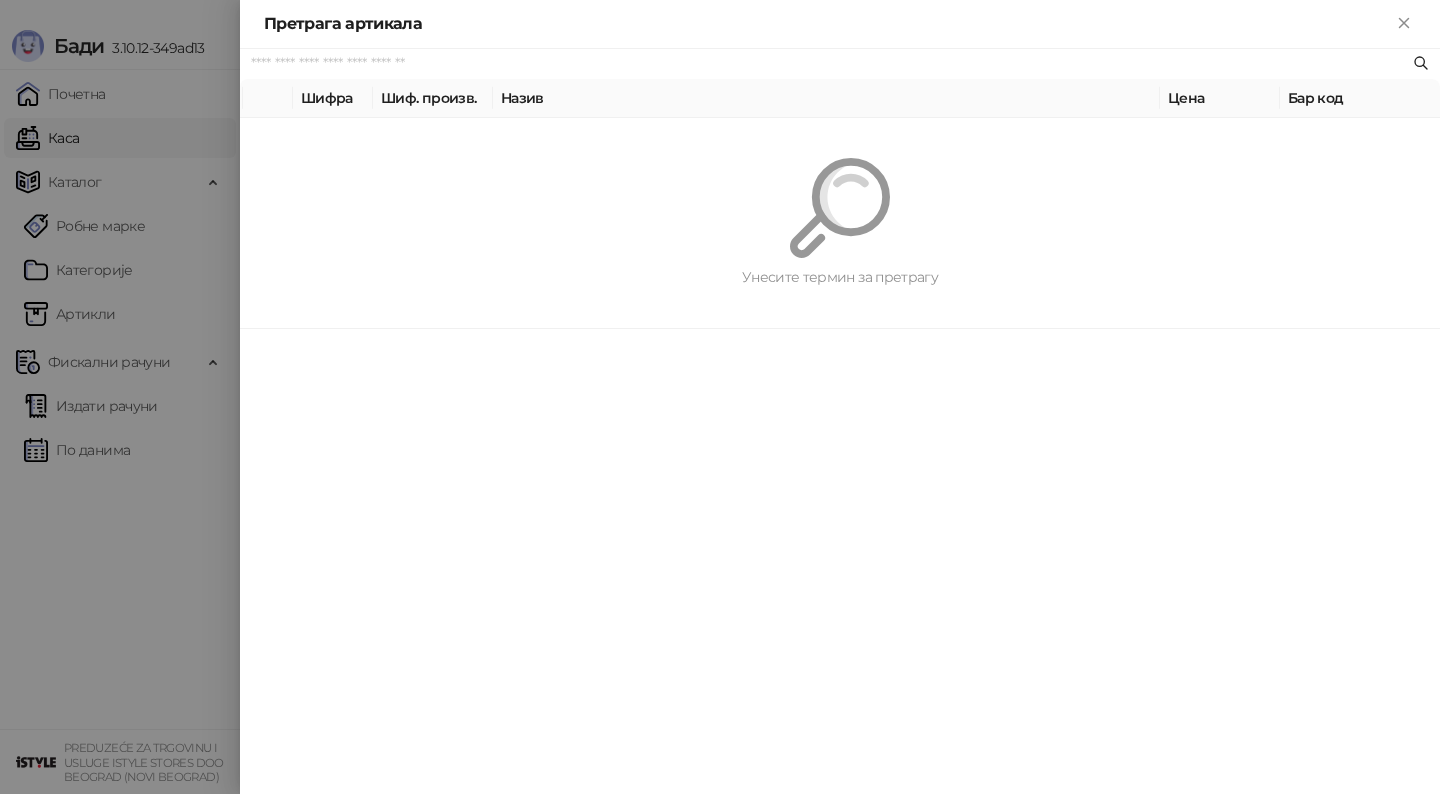 paste on "**********" 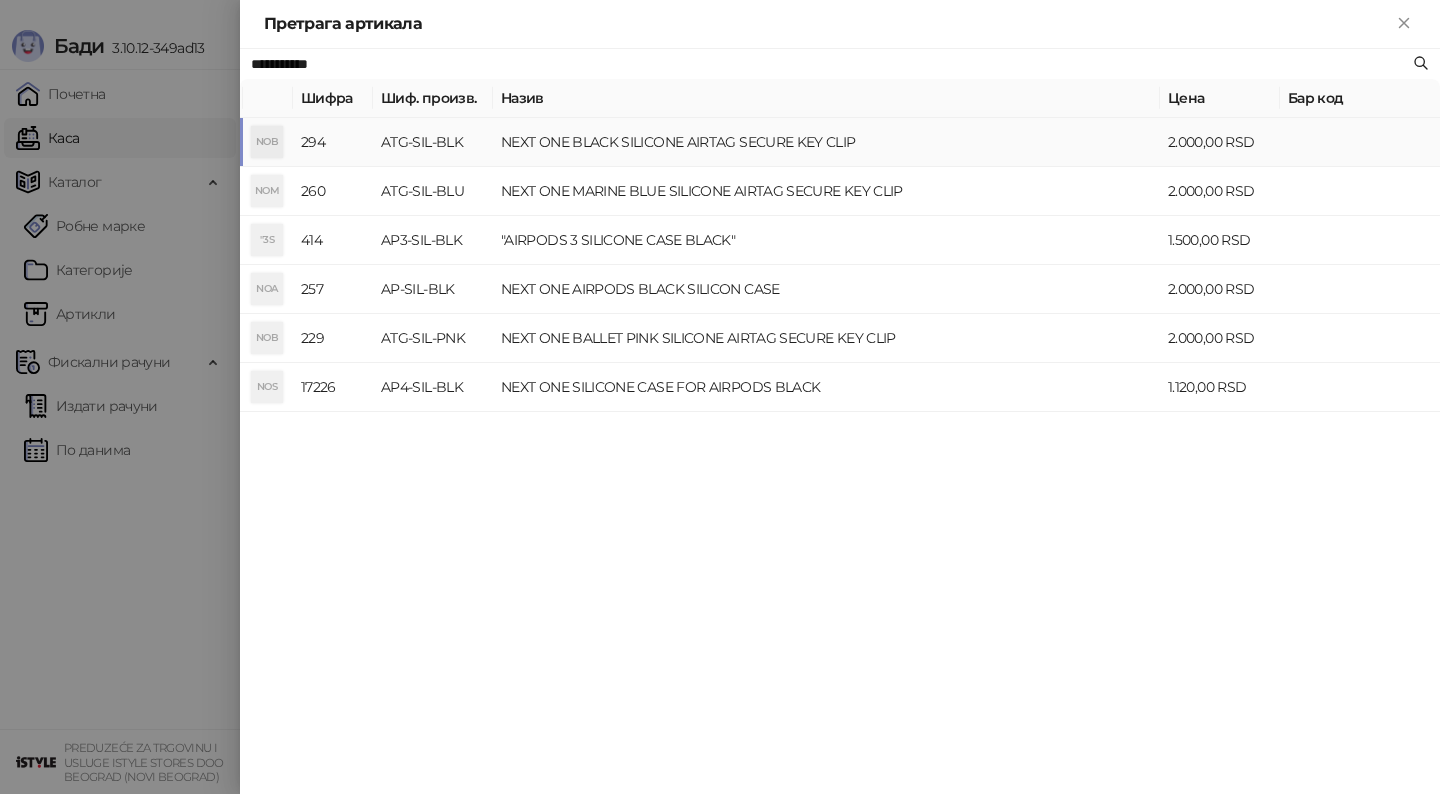 click on "NEXT ONE BLACK SILICONE AIRTAG SECURE KEY CLIP" at bounding box center (826, 142) 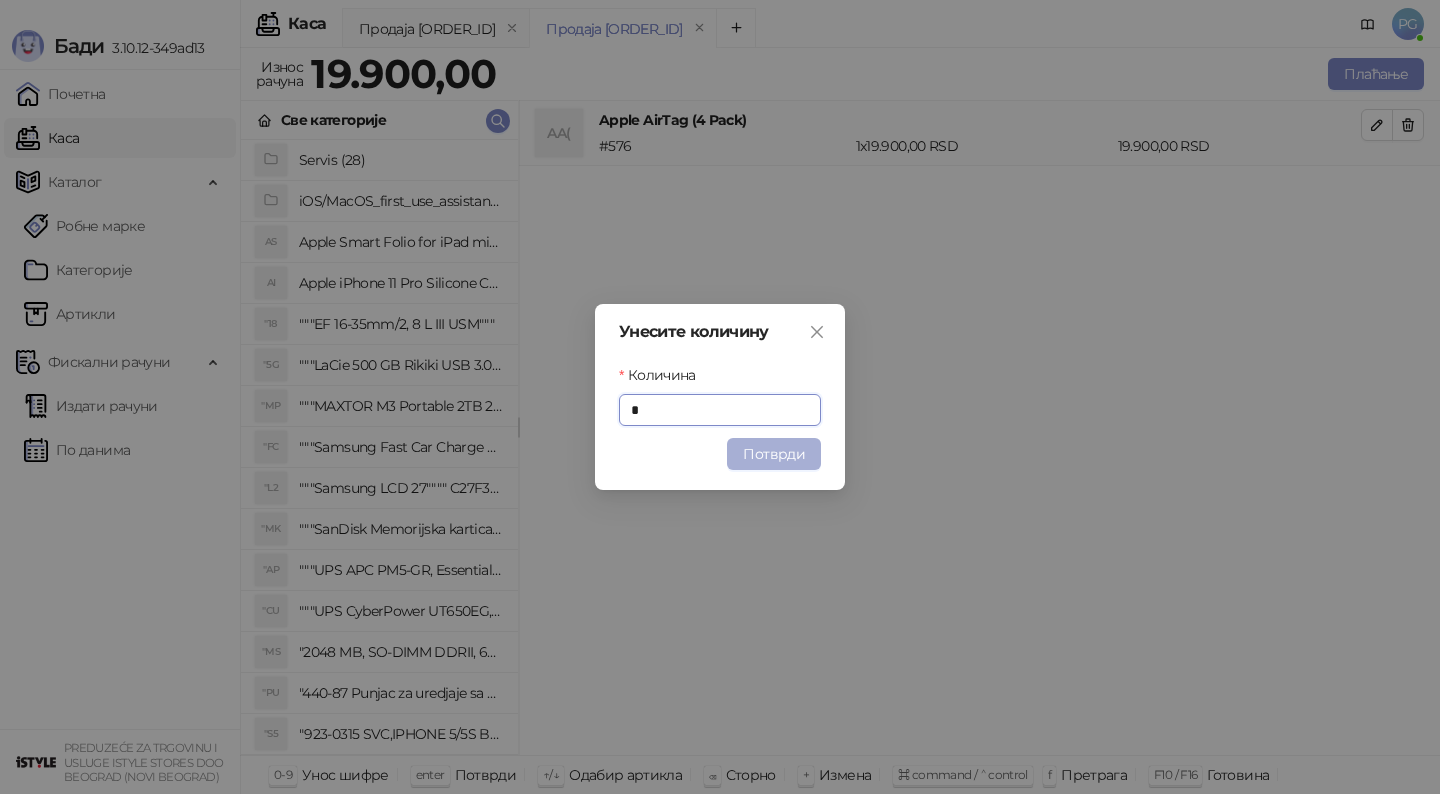 click on "Потврди" at bounding box center [774, 454] 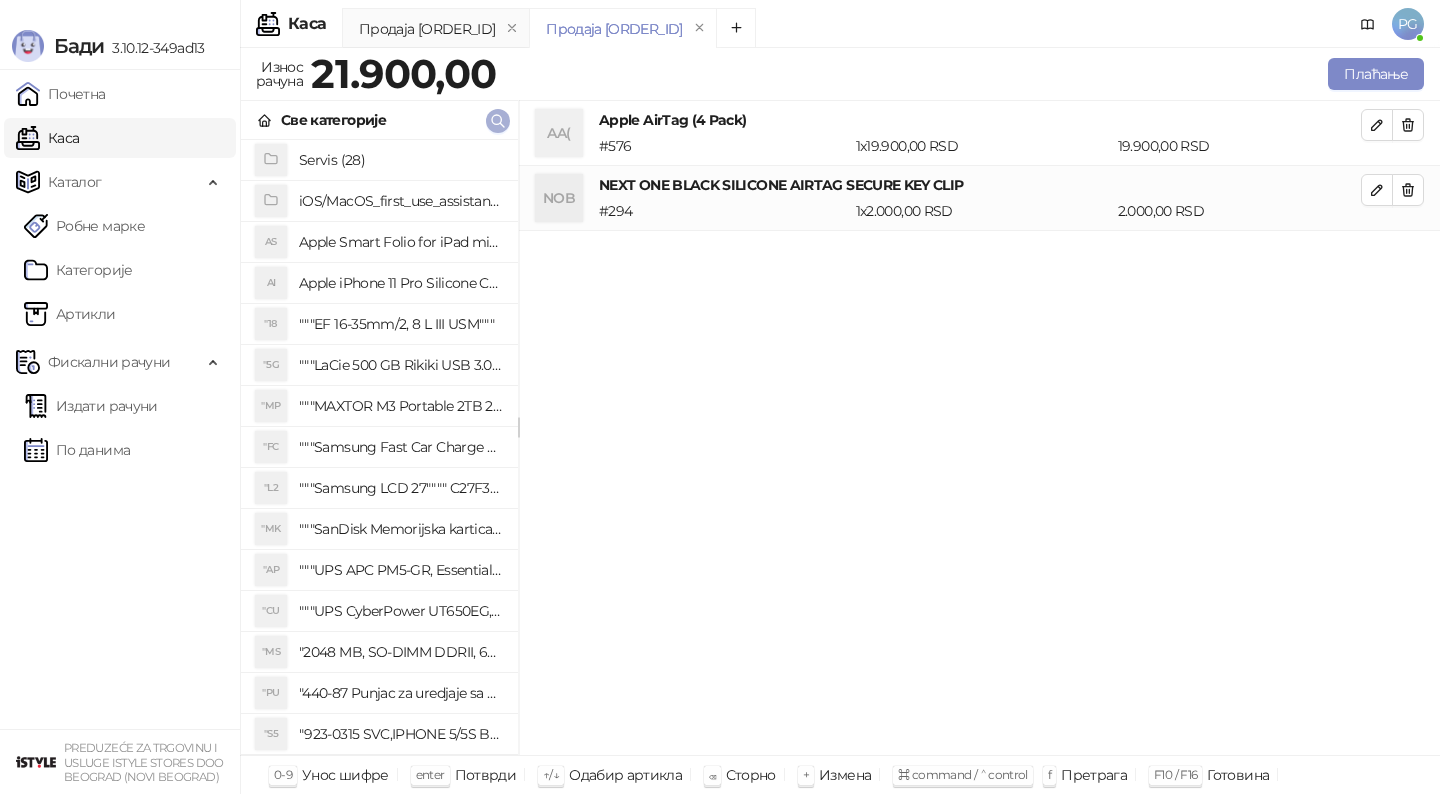 click 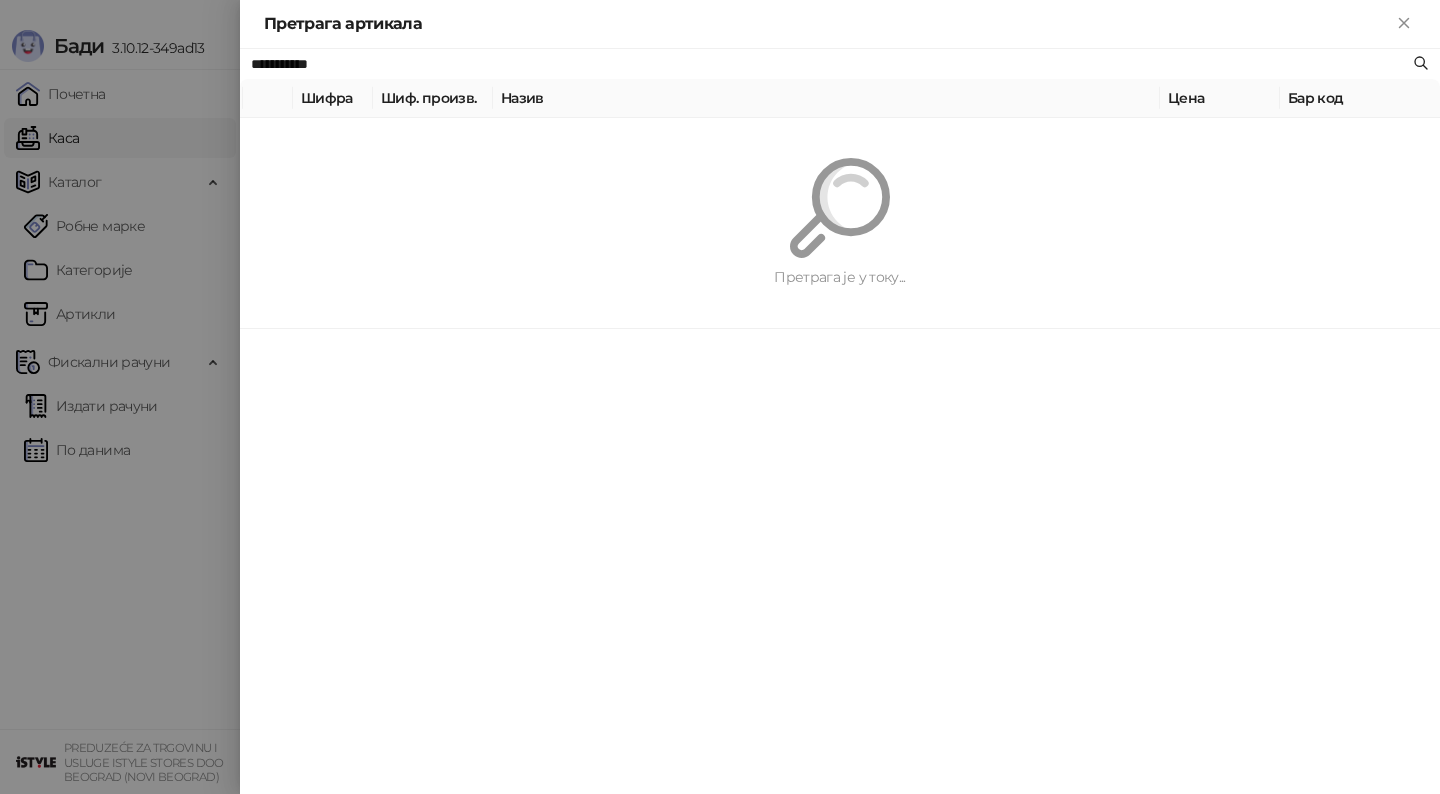 paste 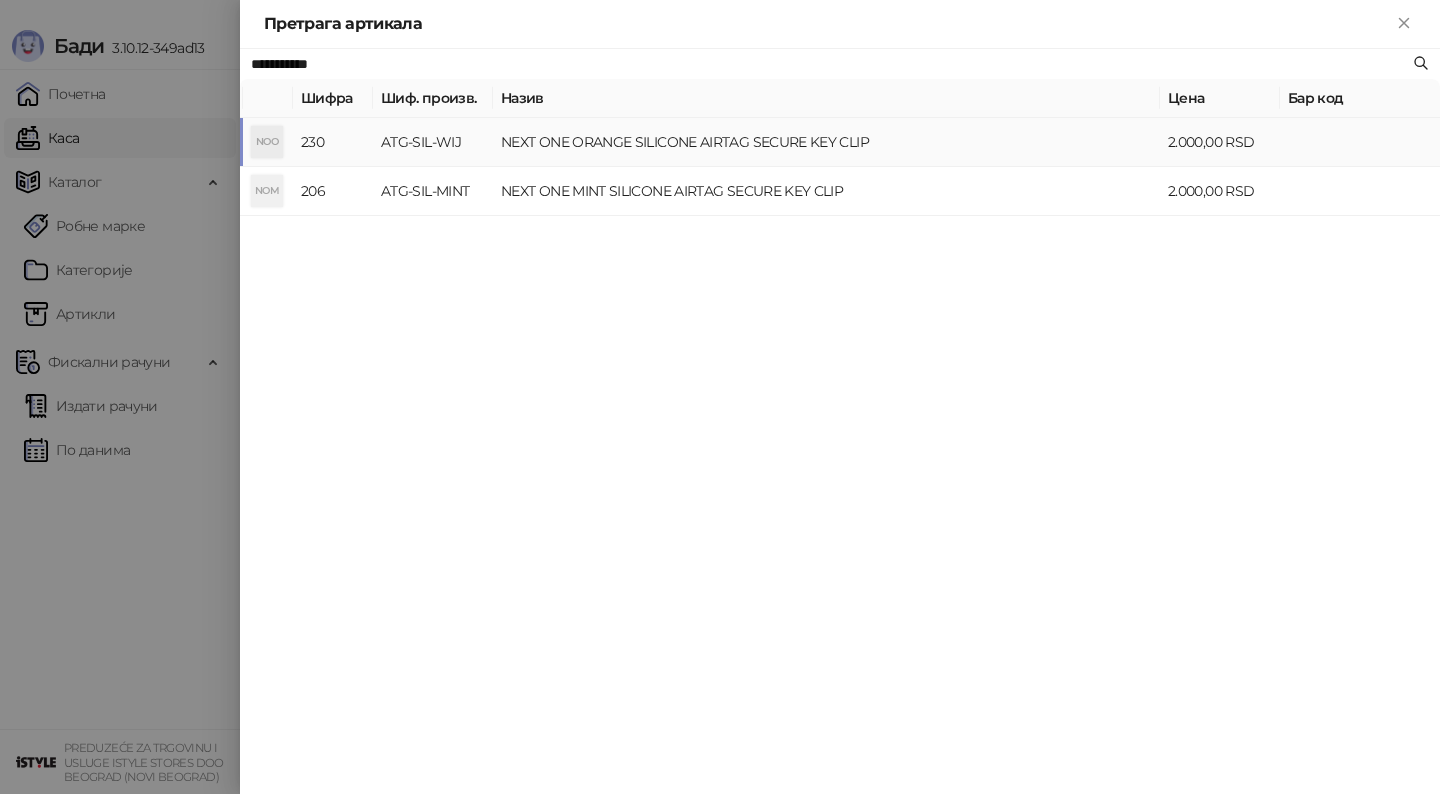 click on "NEXT ONE ORANGE SILICONE AIRTAG SECURE KEY CLIP" at bounding box center (826, 142) 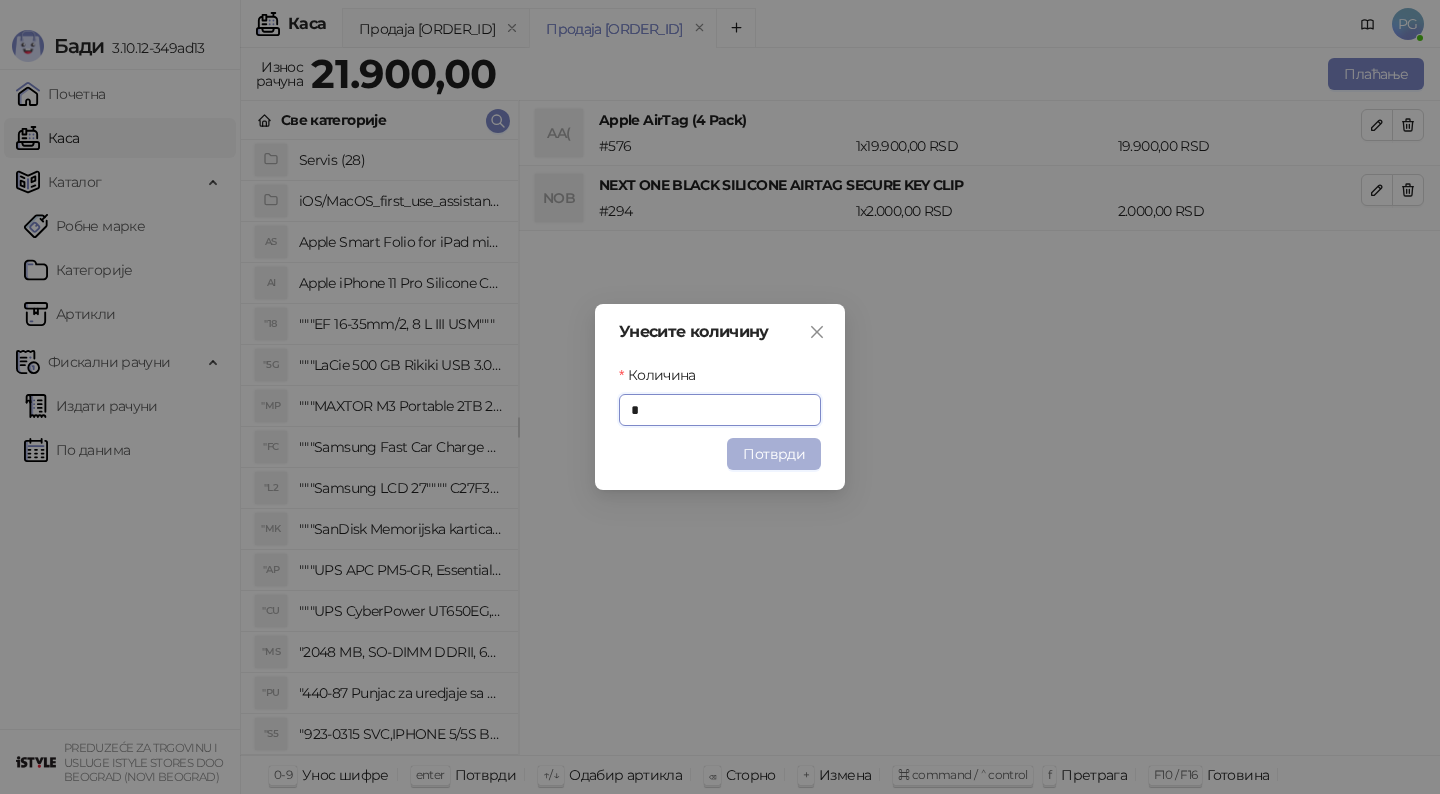 click on "Потврди" at bounding box center [774, 454] 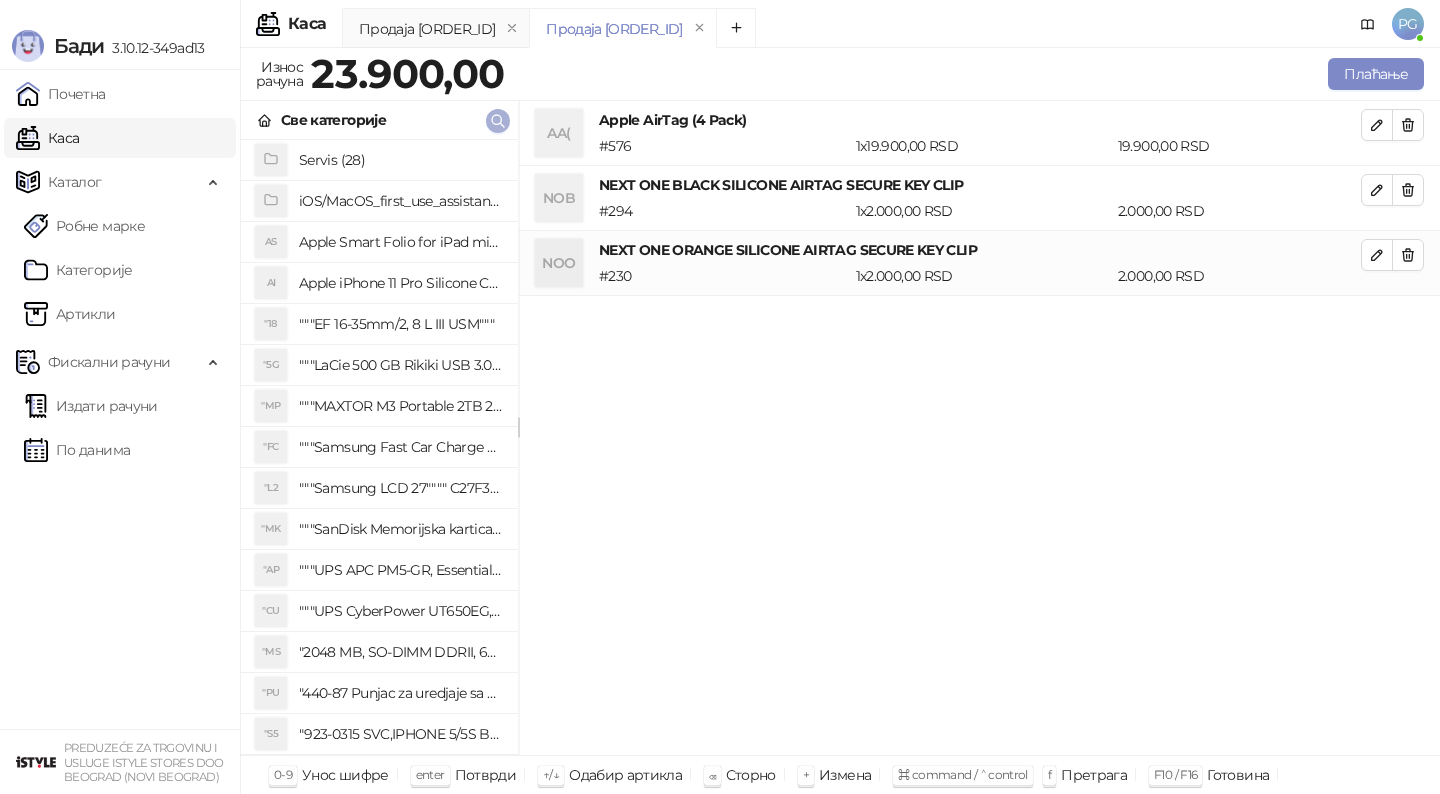 click 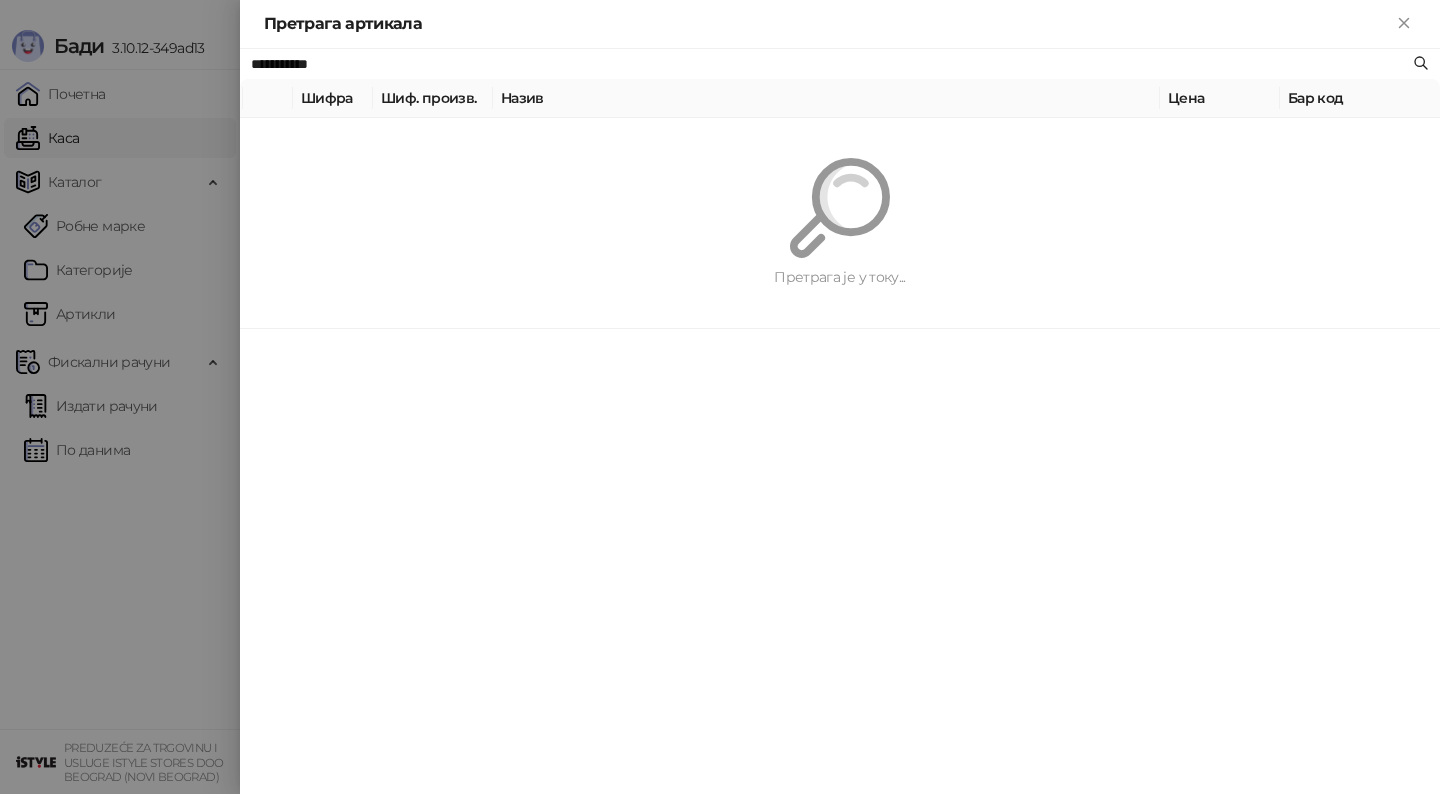 paste 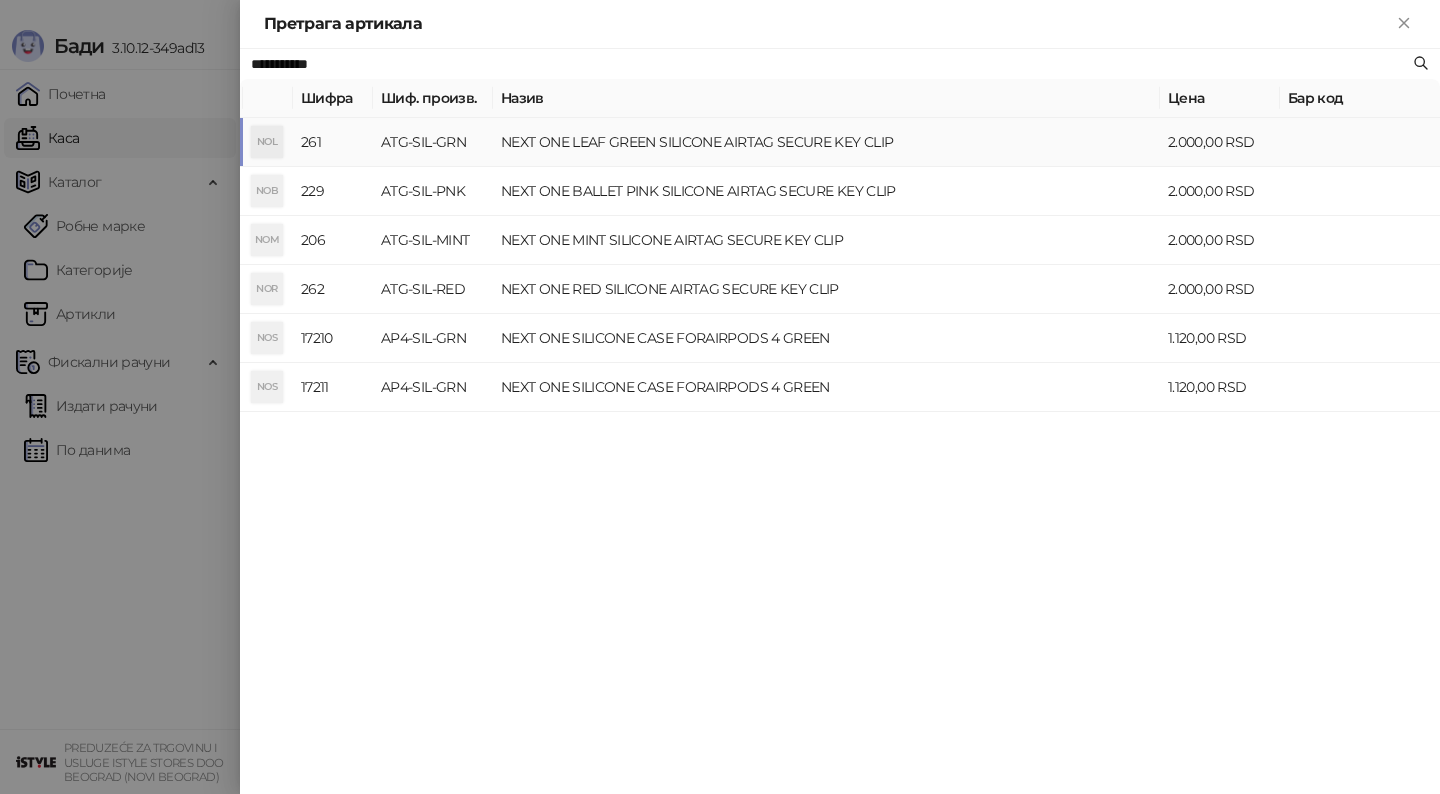 click on "NEXT ONE LEAF GREEN SILICONE AIRTAG SECURE KEY CLIP" at bounding box center [826, 142] 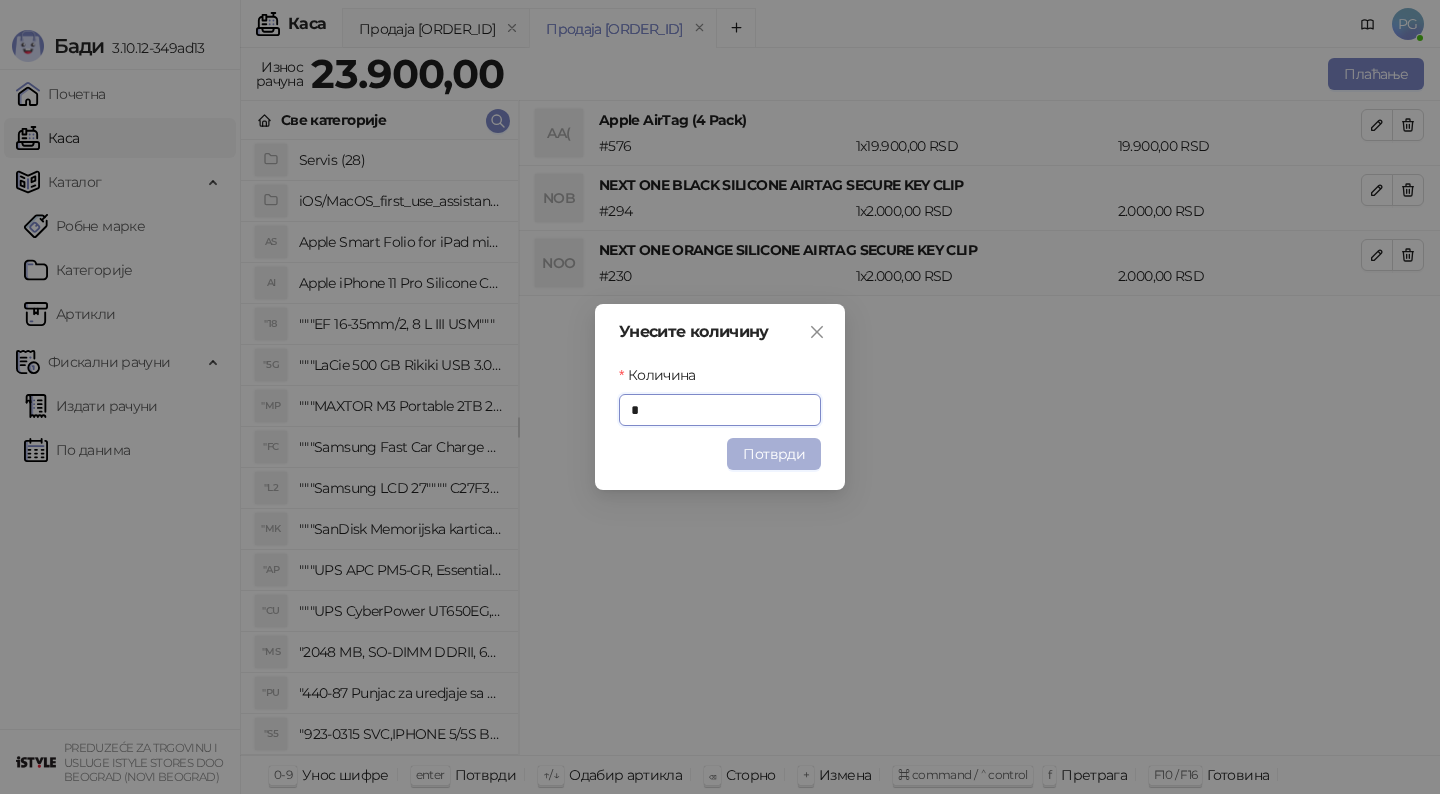 click on "Потврди" at bounding box center [774, 454] 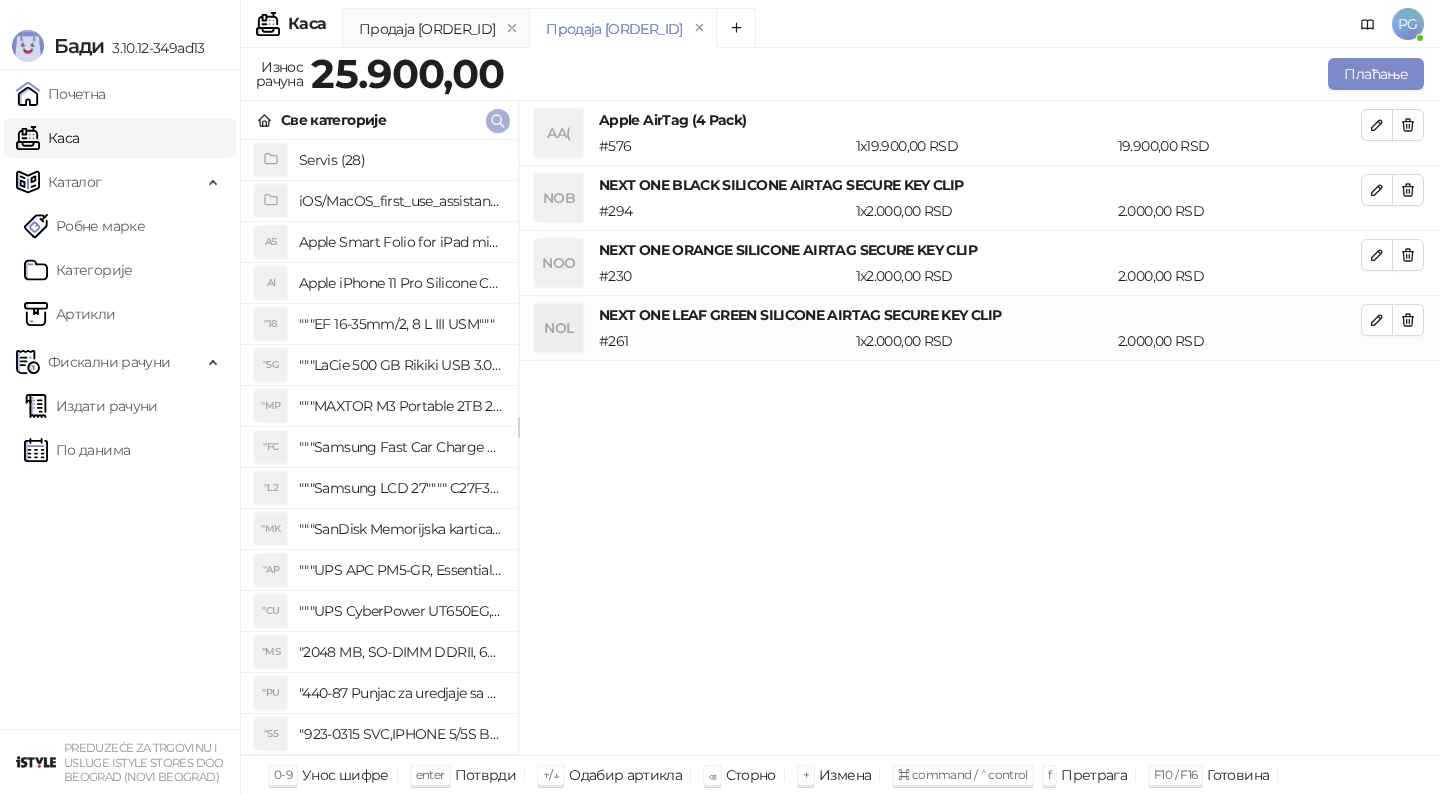 click 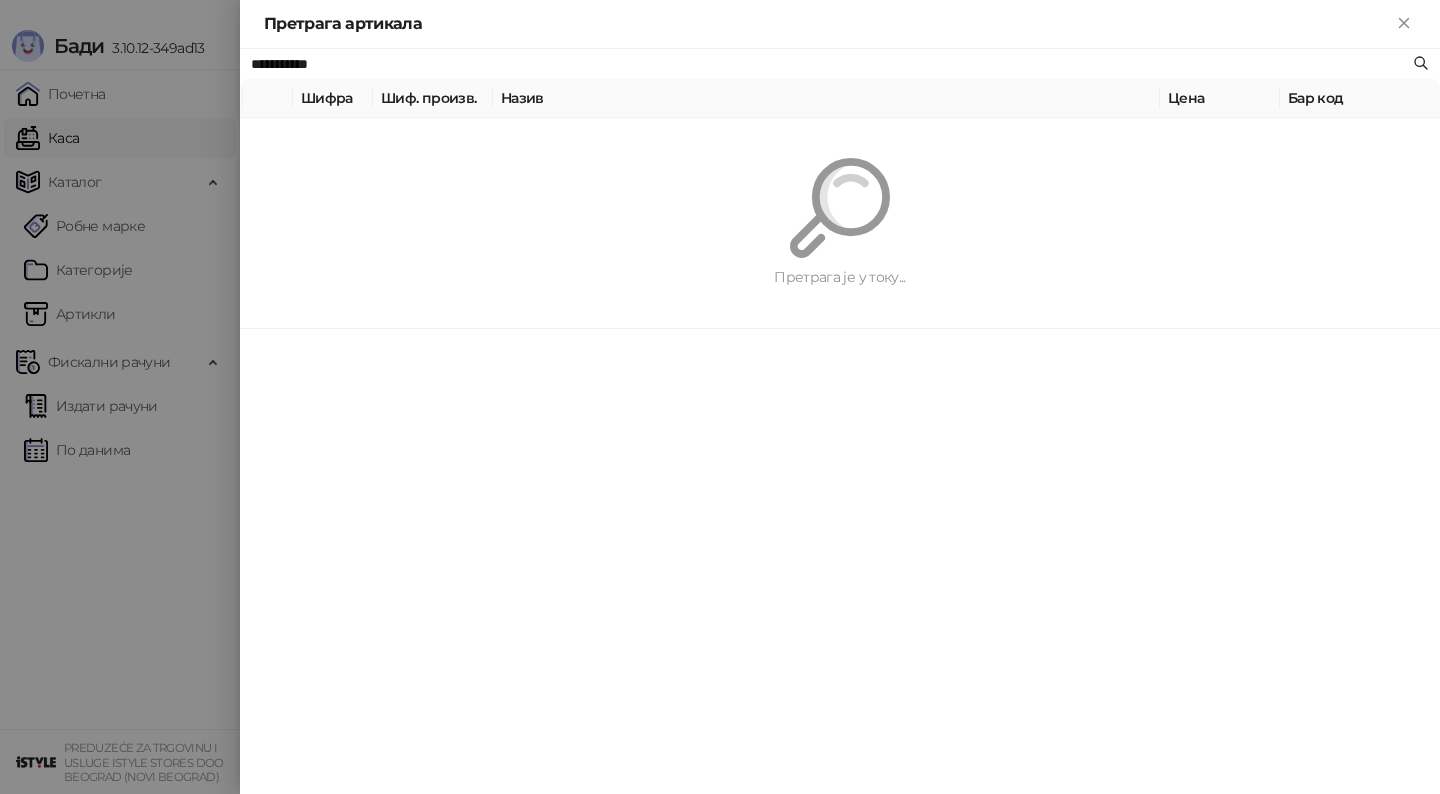 paste 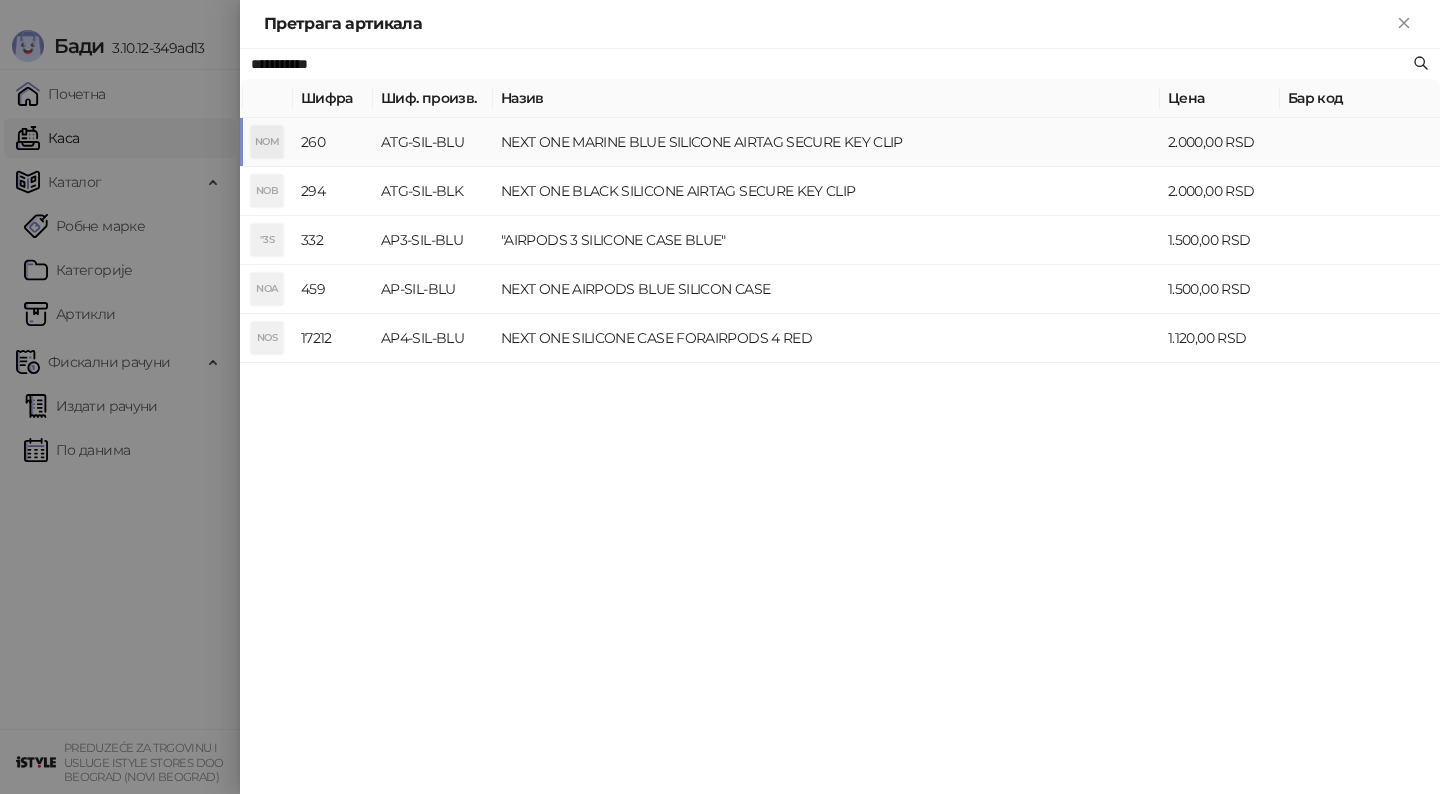 click on "NEXT ONE MARINE BLUE SILICONE AIRTAG SECURE KEY CLIP" at bounding box center [826, 142] 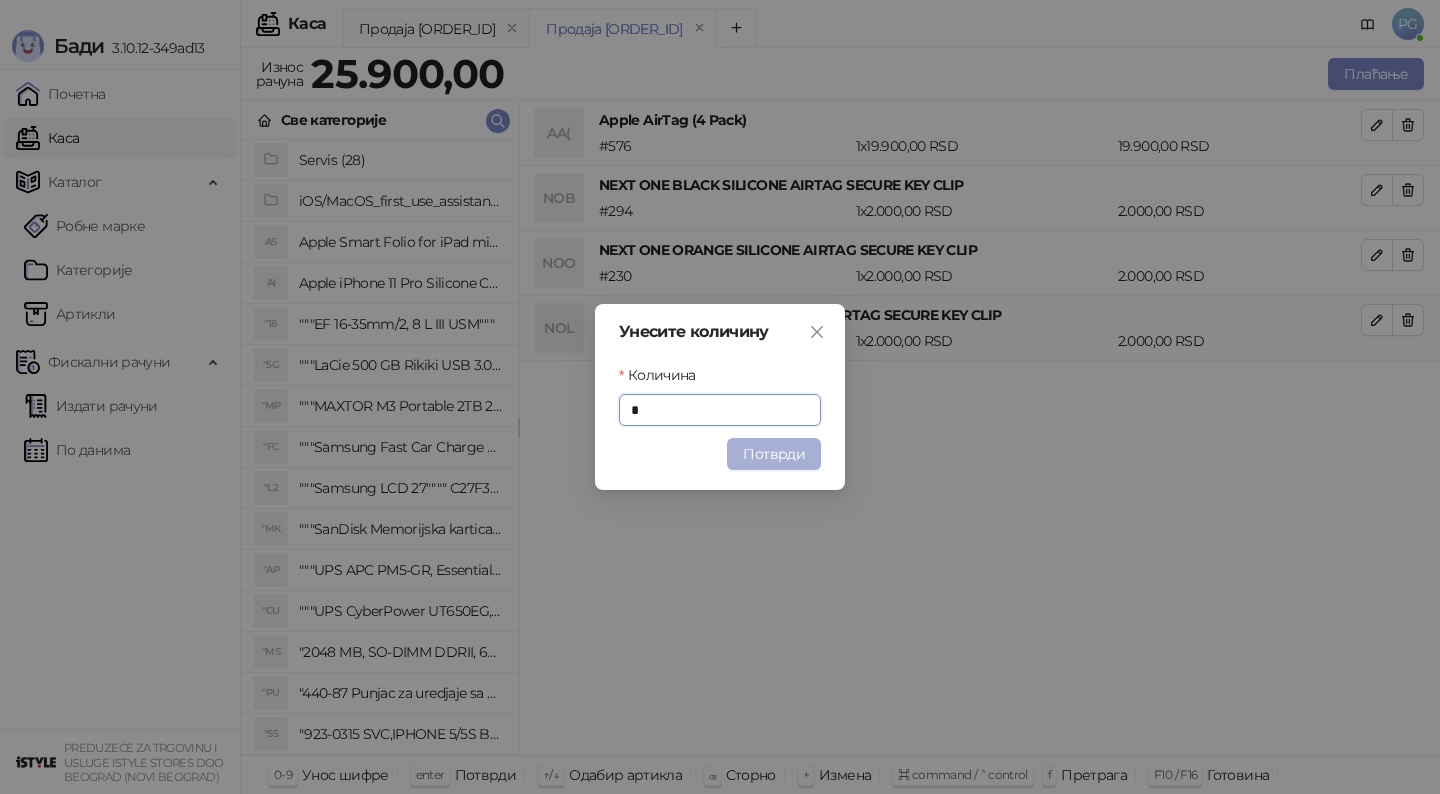 click on "Потврди" at bounding box center [774, 454] 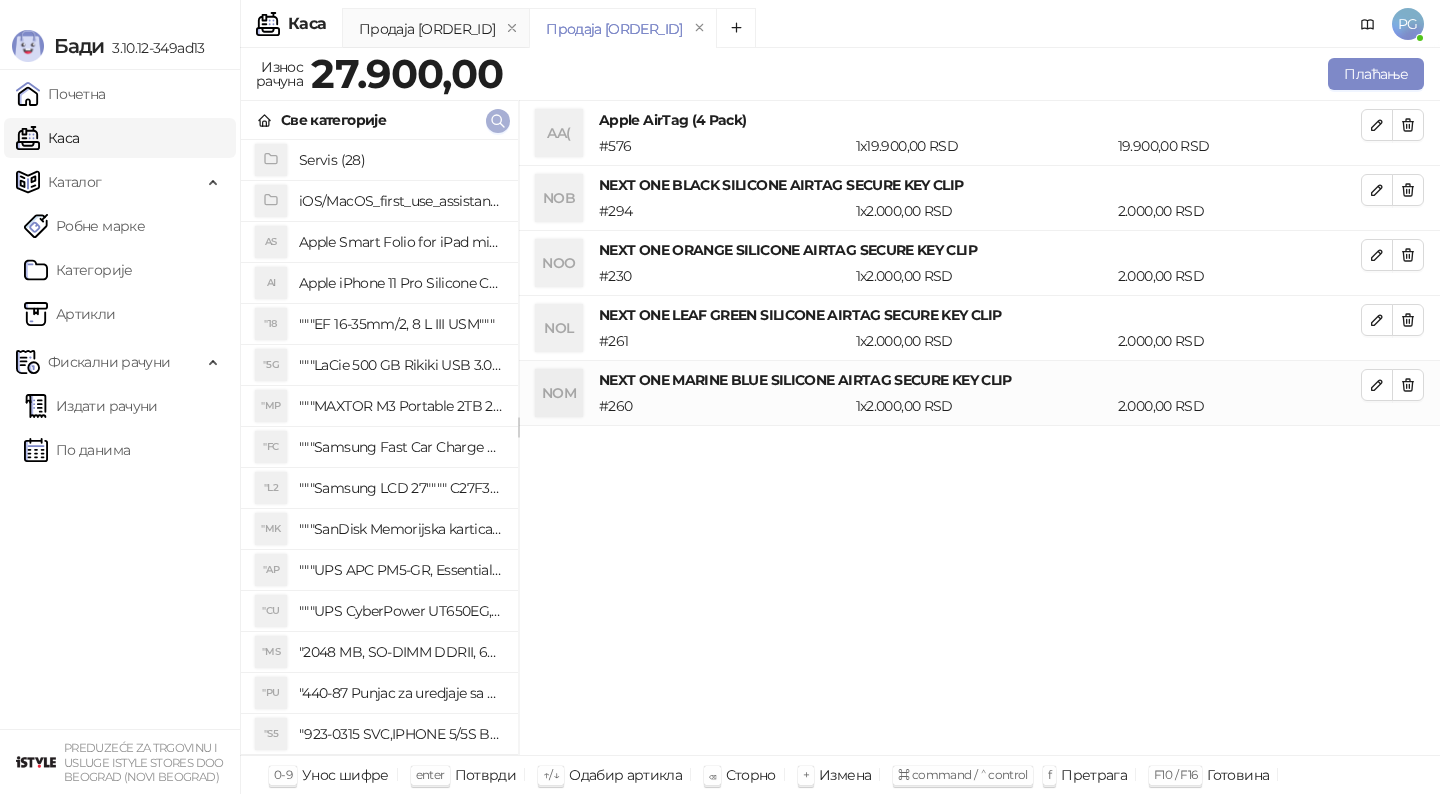 click 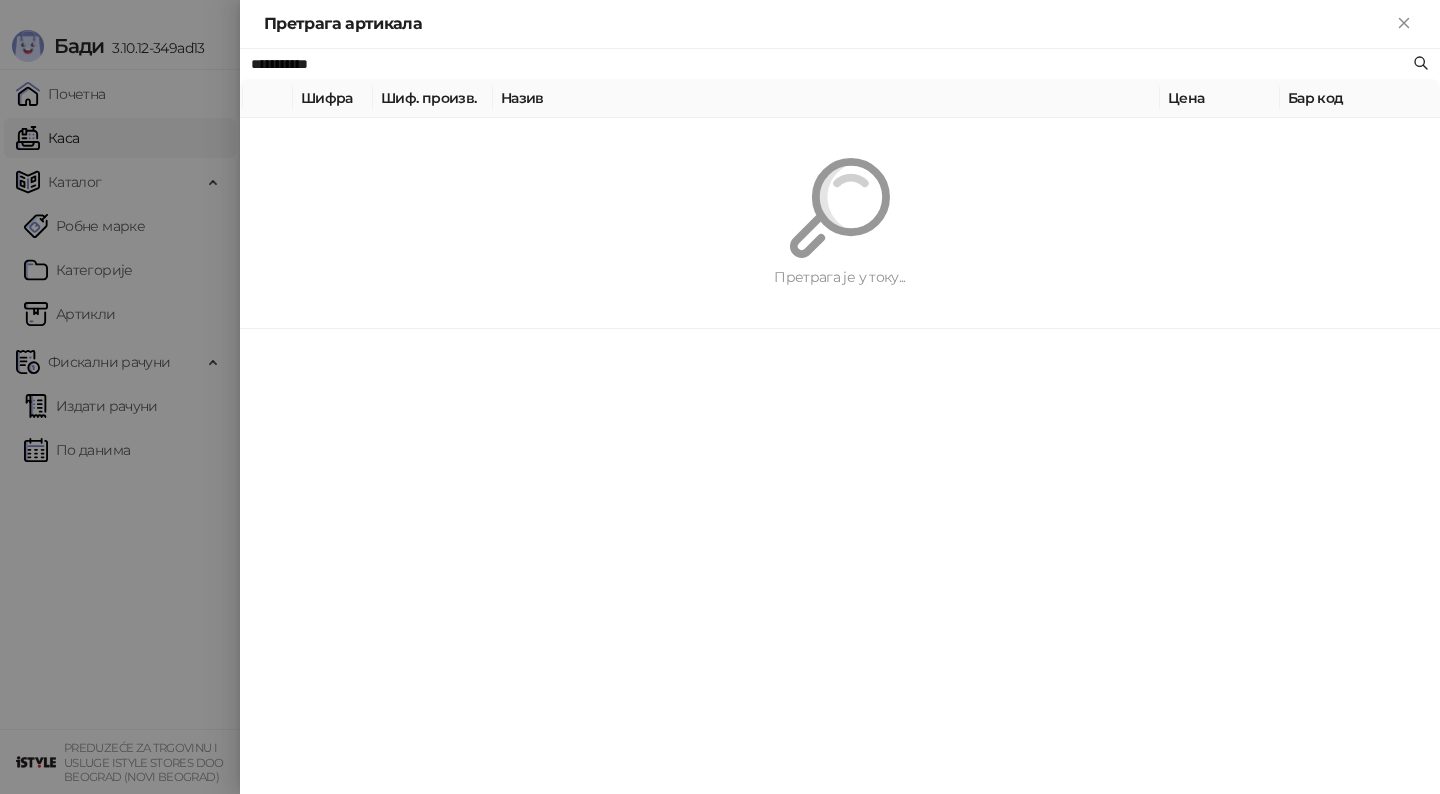 paste 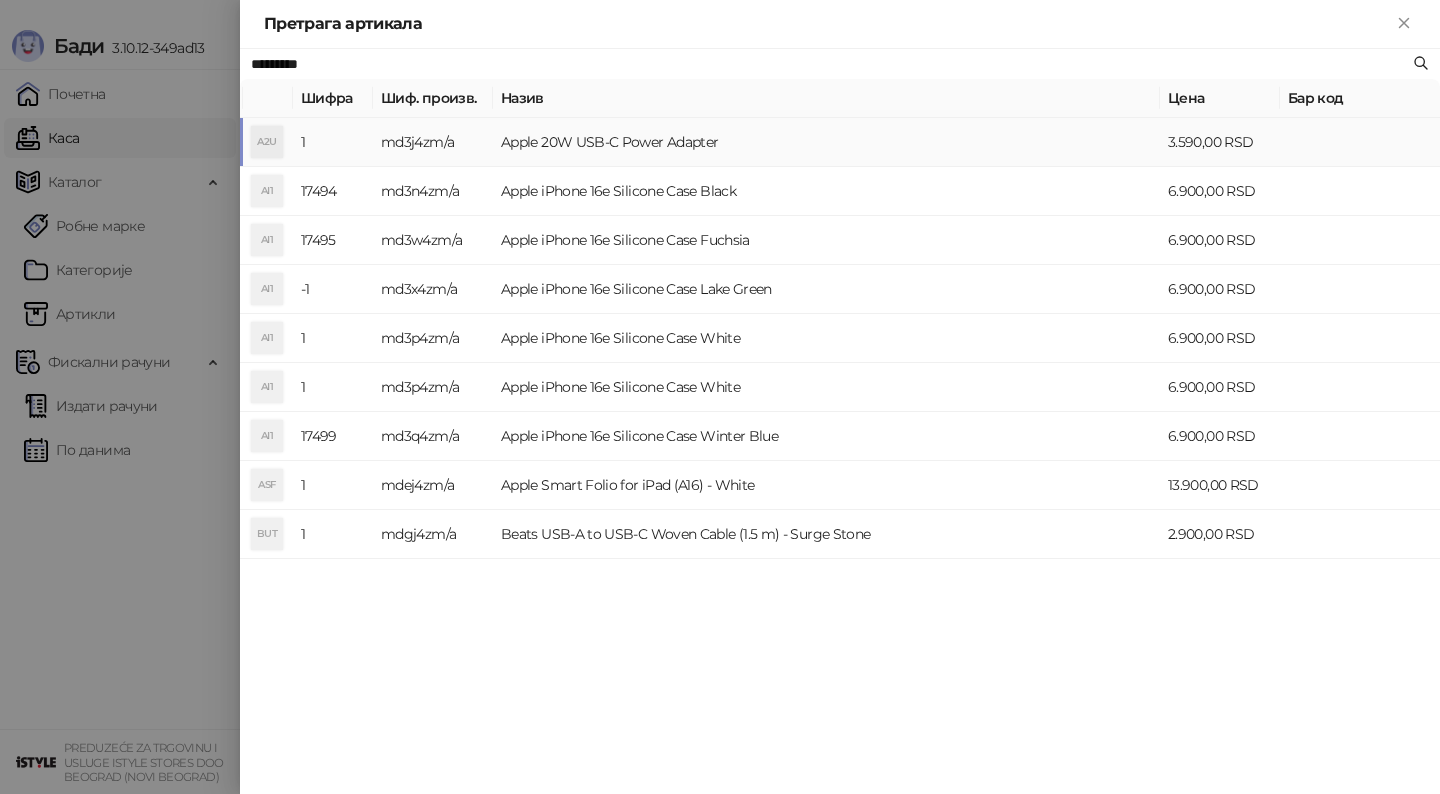 type on "*********" 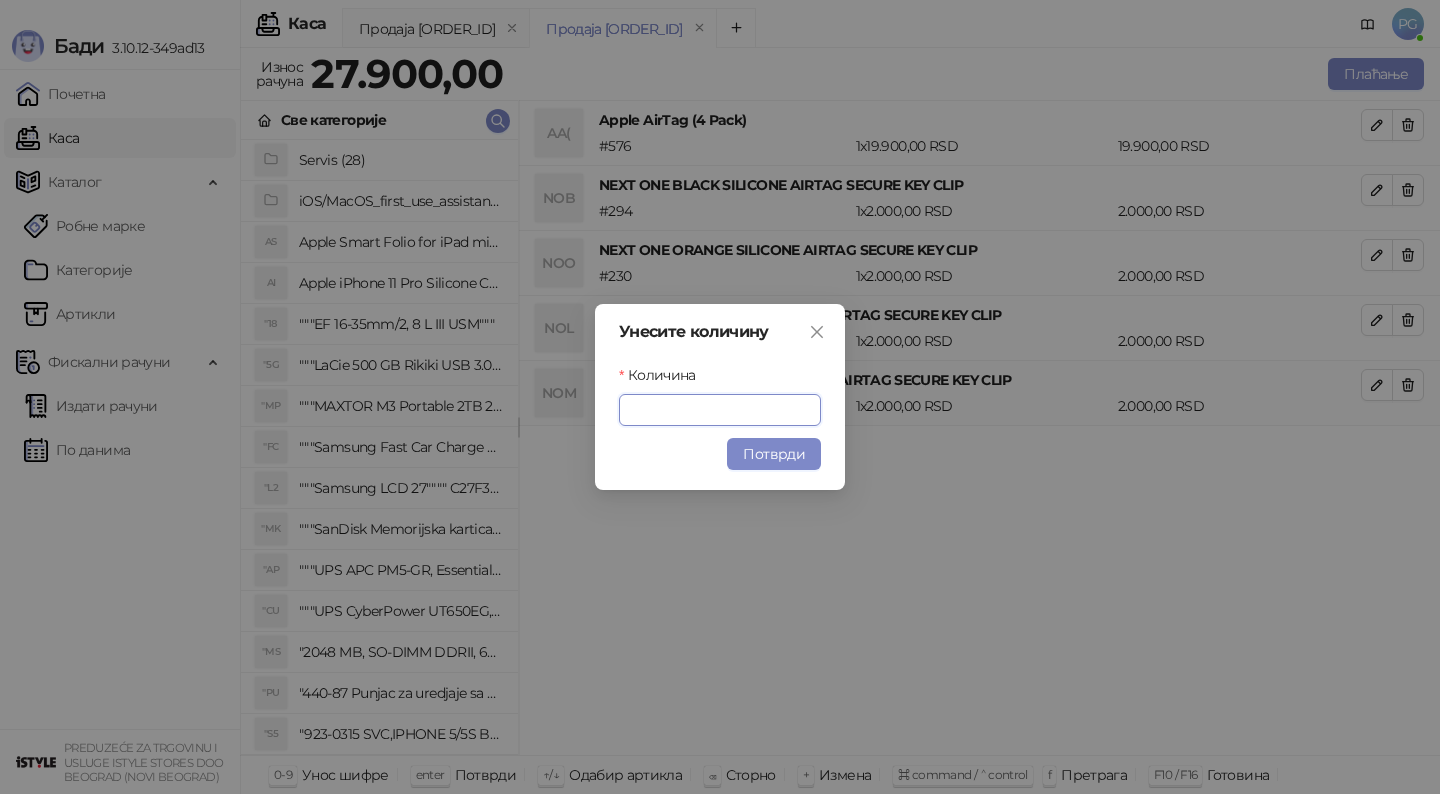 type on "*" 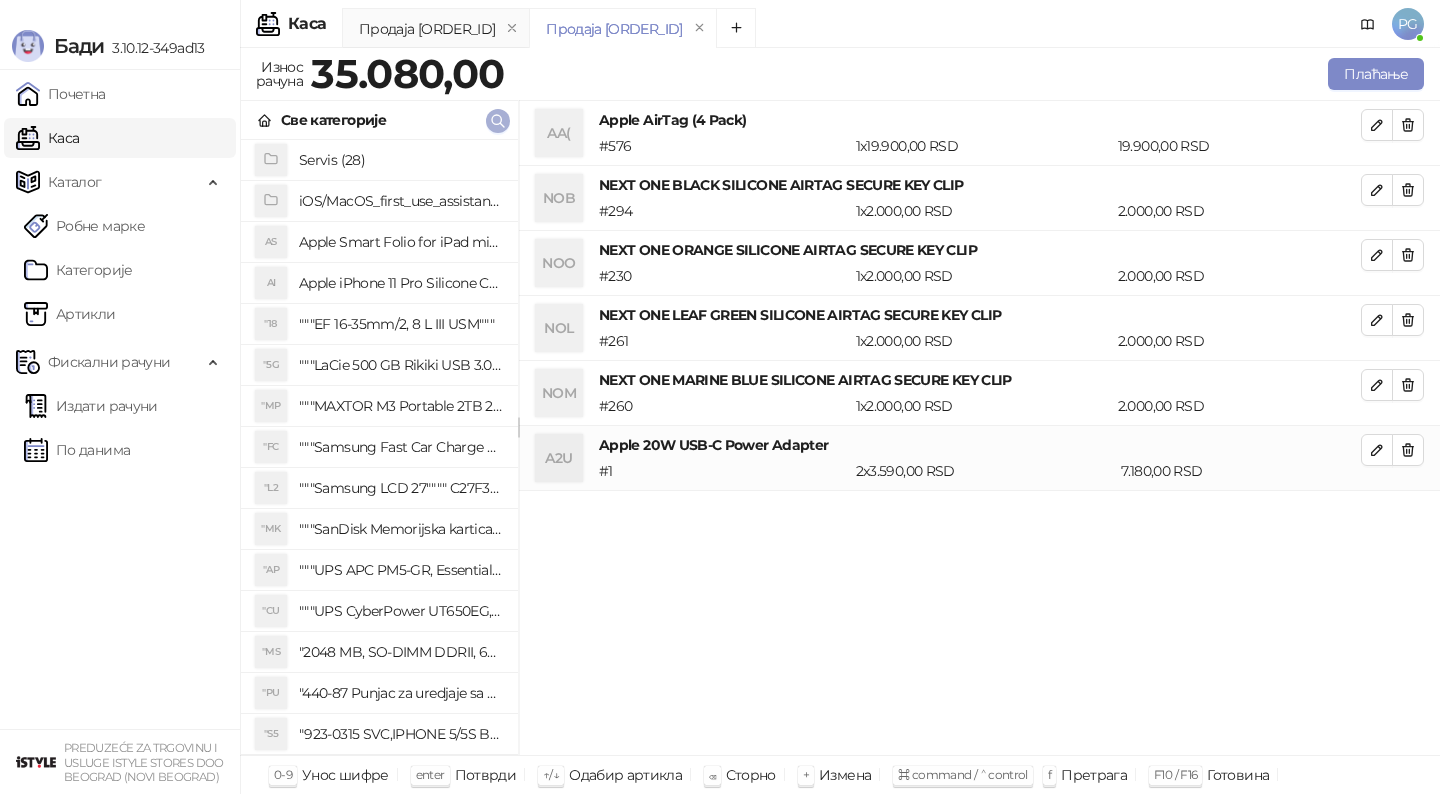click at bounding box center (498, 121) 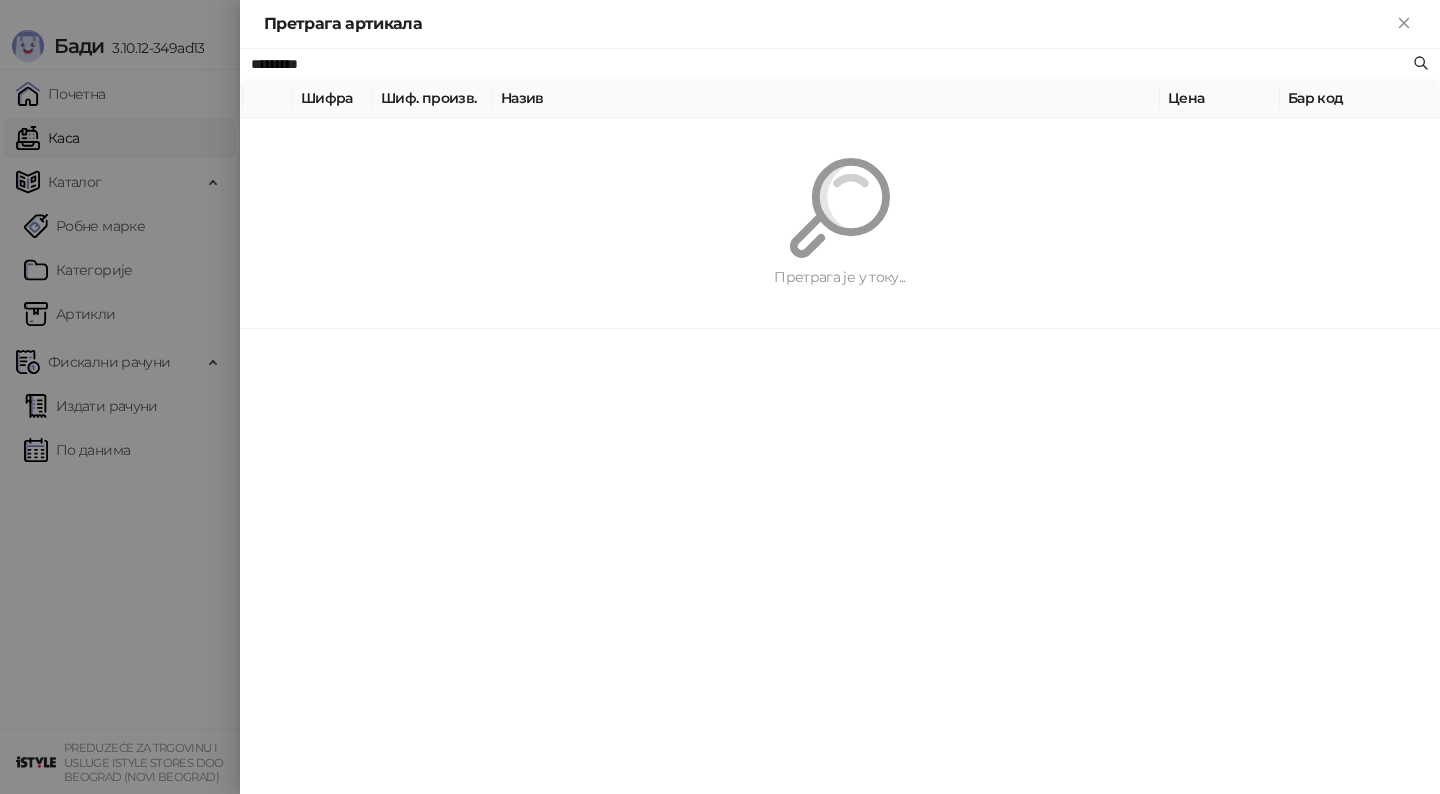 paste 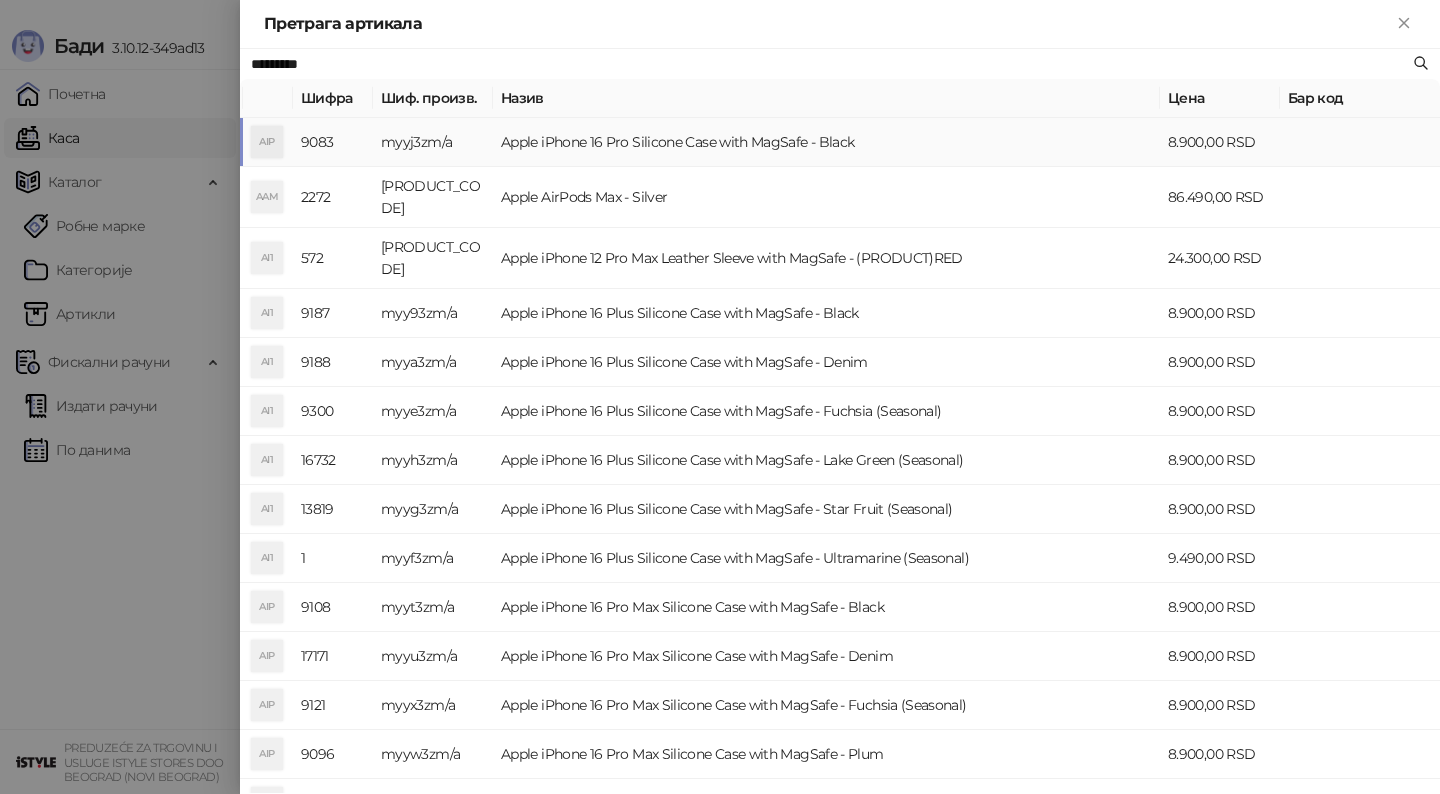 click on "Apple iPhone 16 Pro Silicone Case with MagSafe - Black" at bounding box center [826, 142] 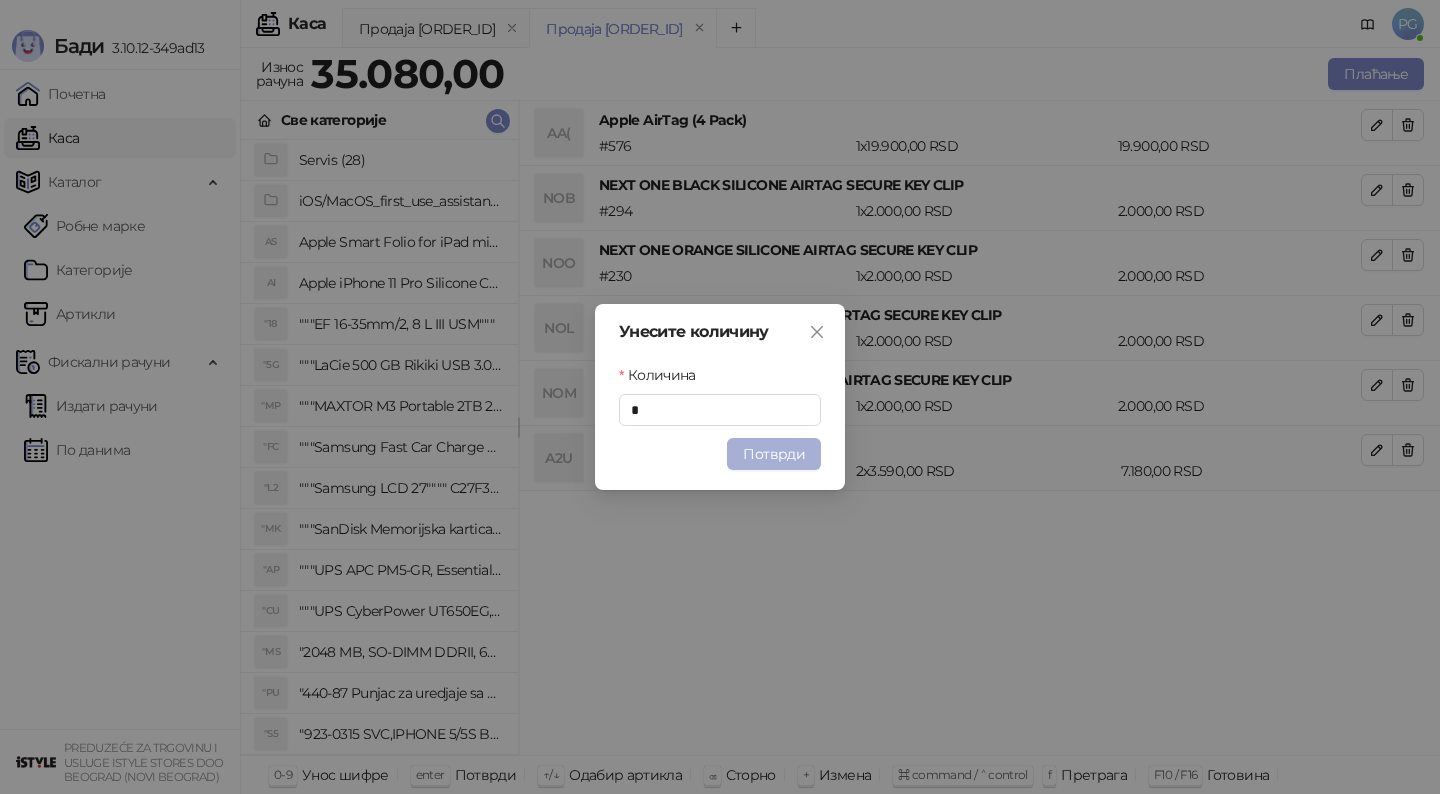 click on "Потврди" at bounding box center [774, 454] 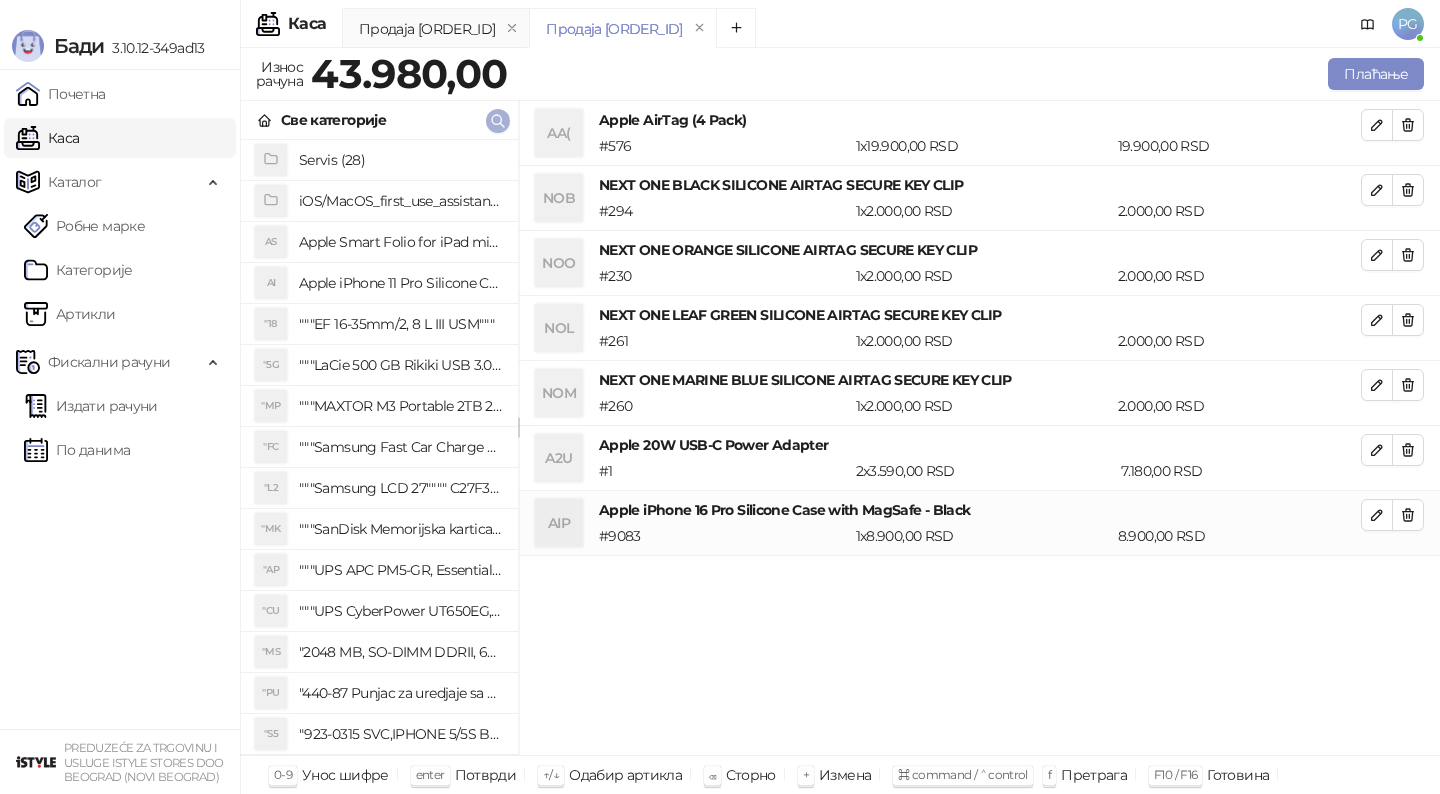 click 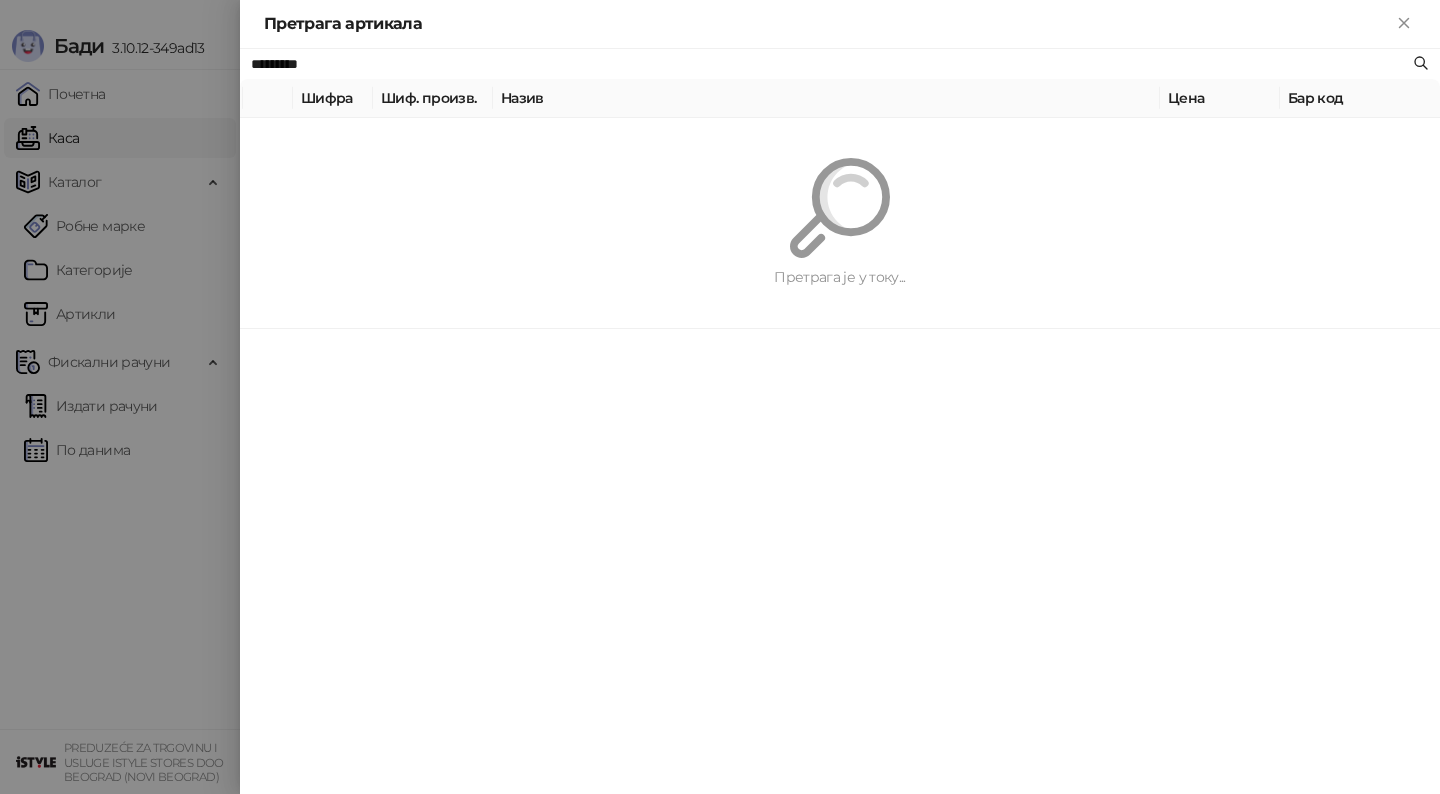 paste 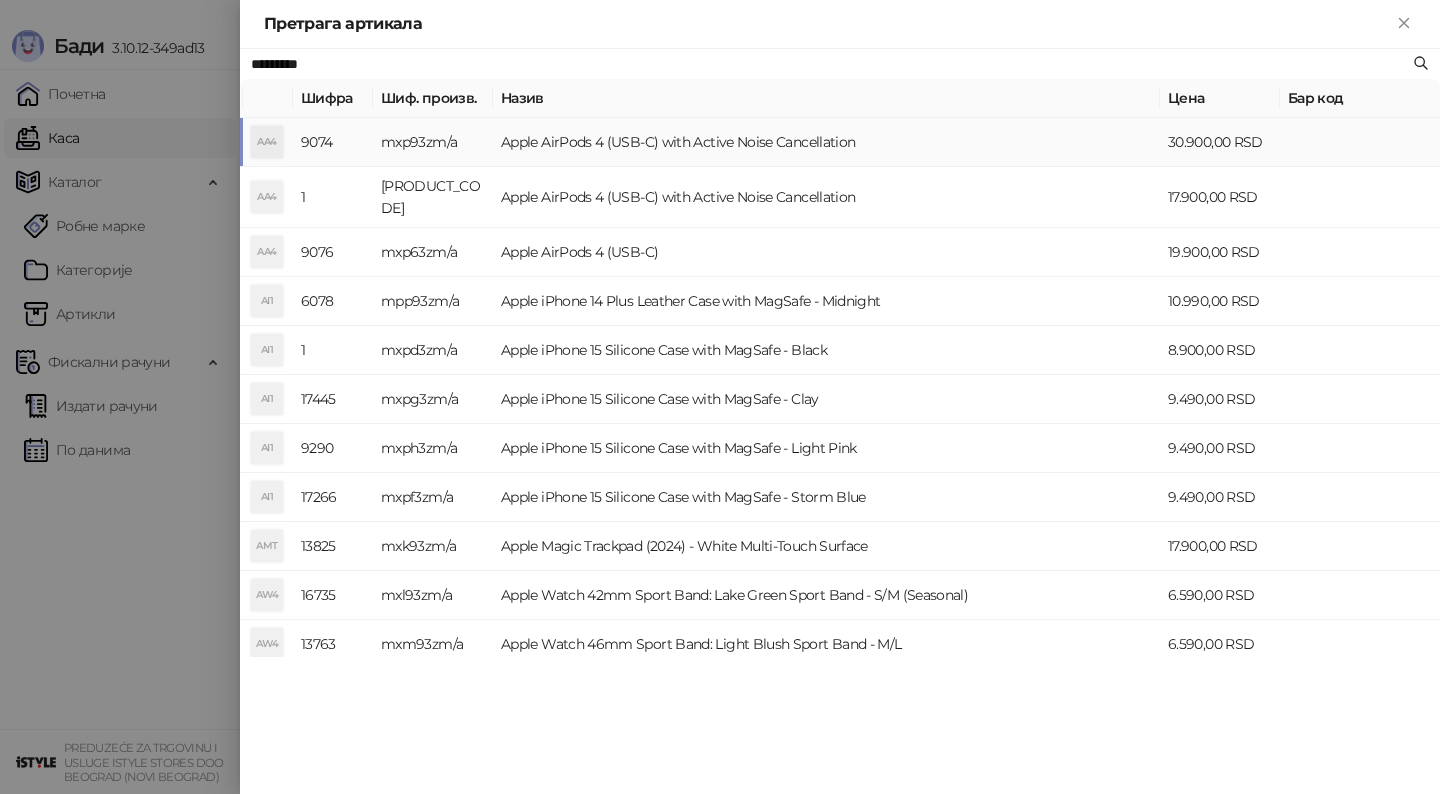 type on "*********" 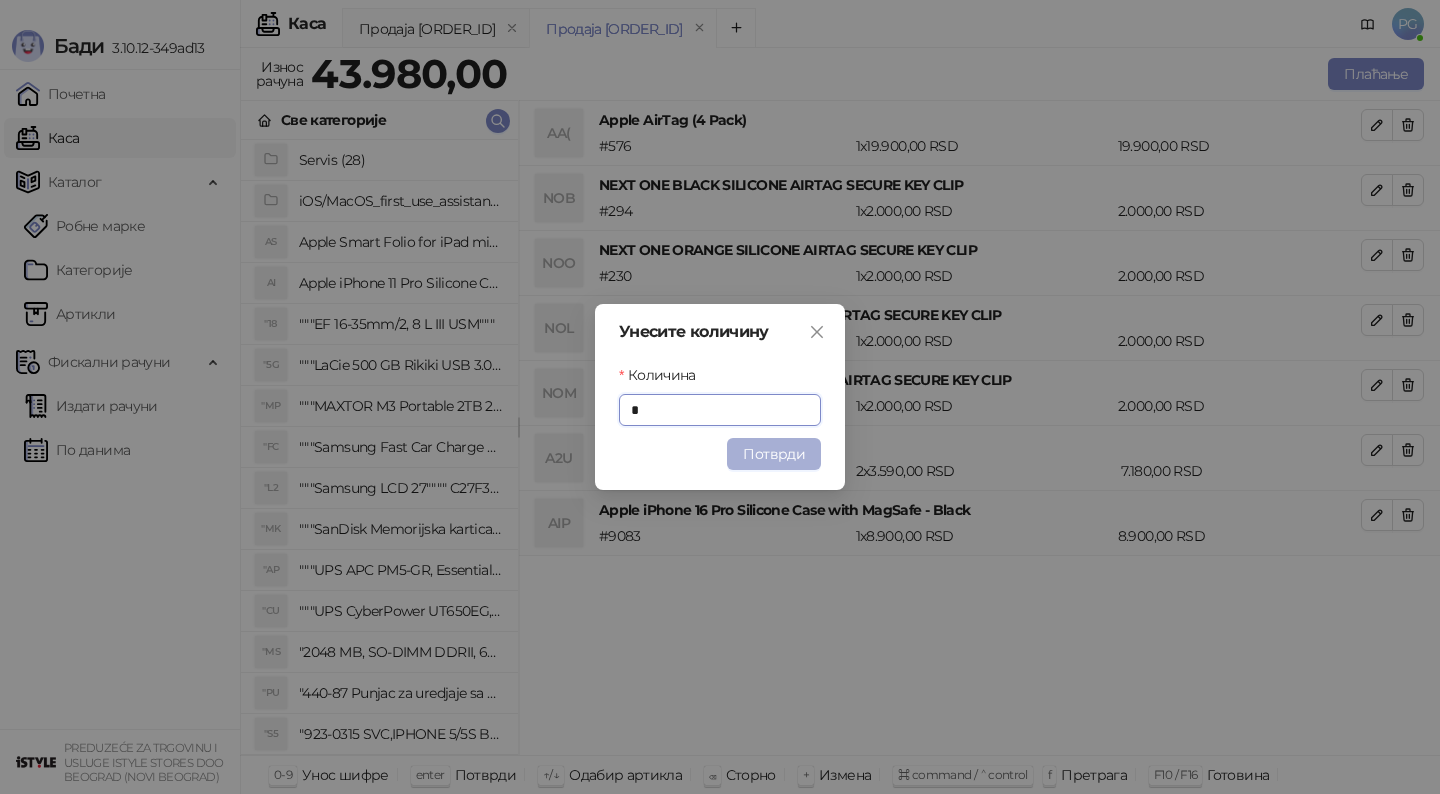 click on "Потврди" at bounding box center (774, 454) 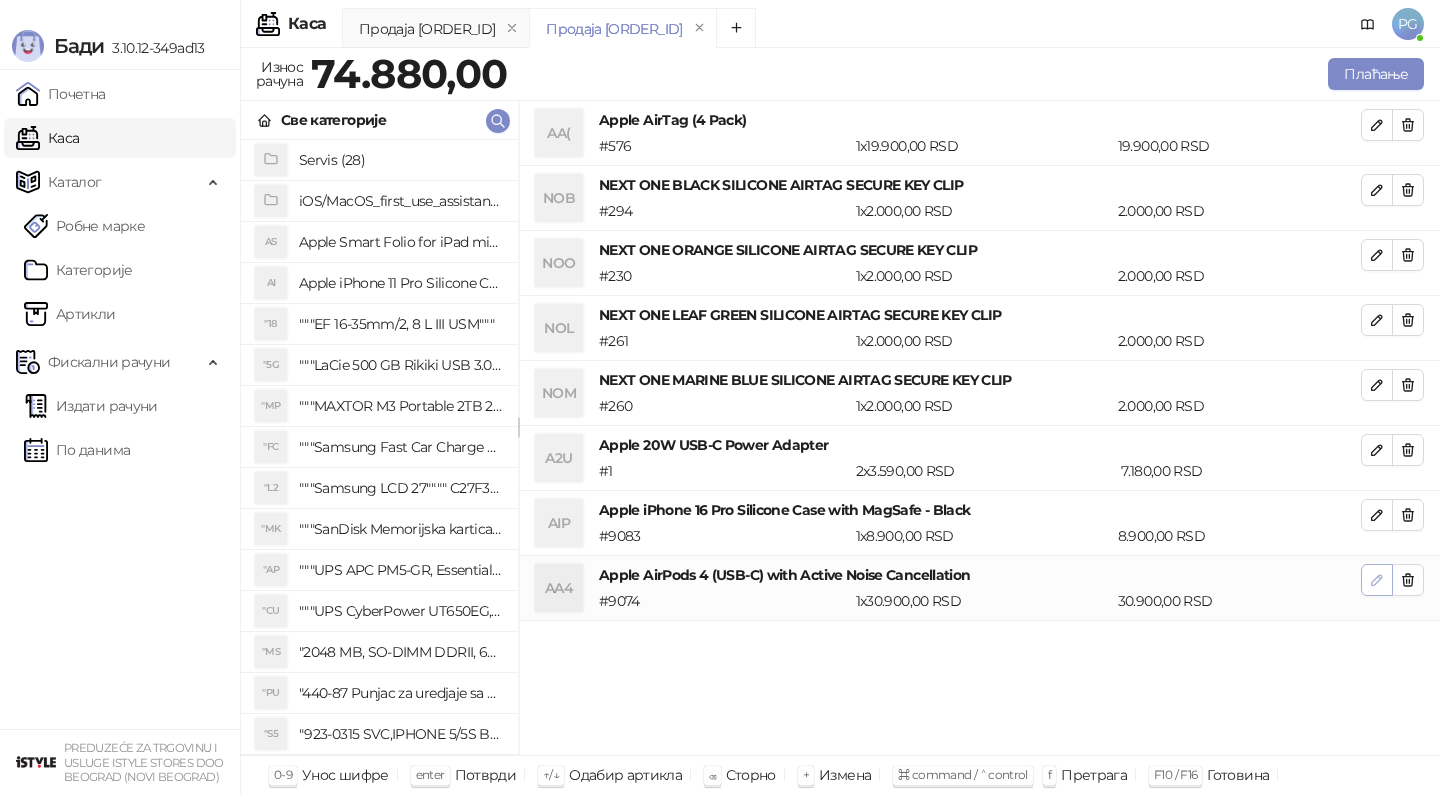click 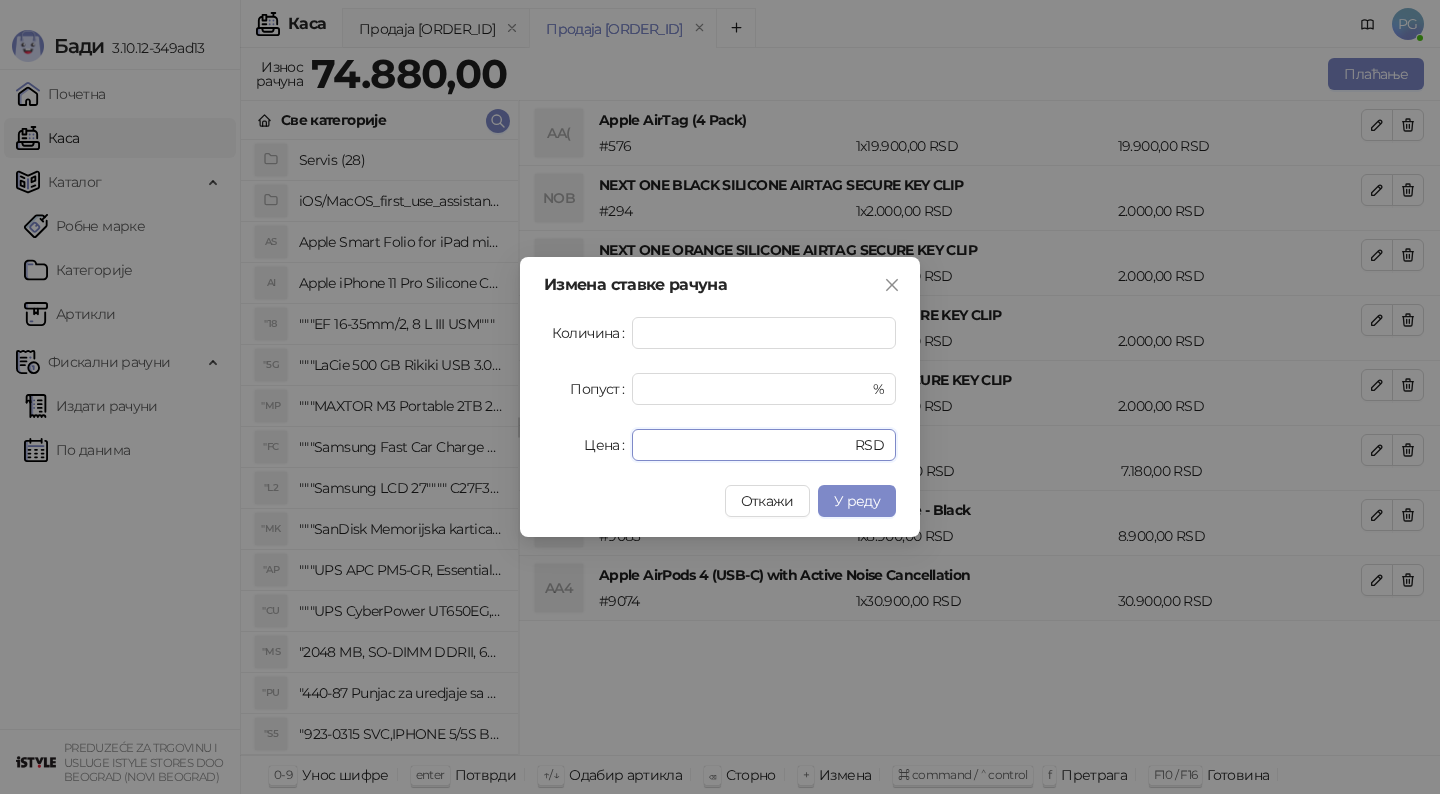 drag, startPoint x: 711, startPoint y: 450, endPoint x: 510, endPoint y: 450, distance: 201 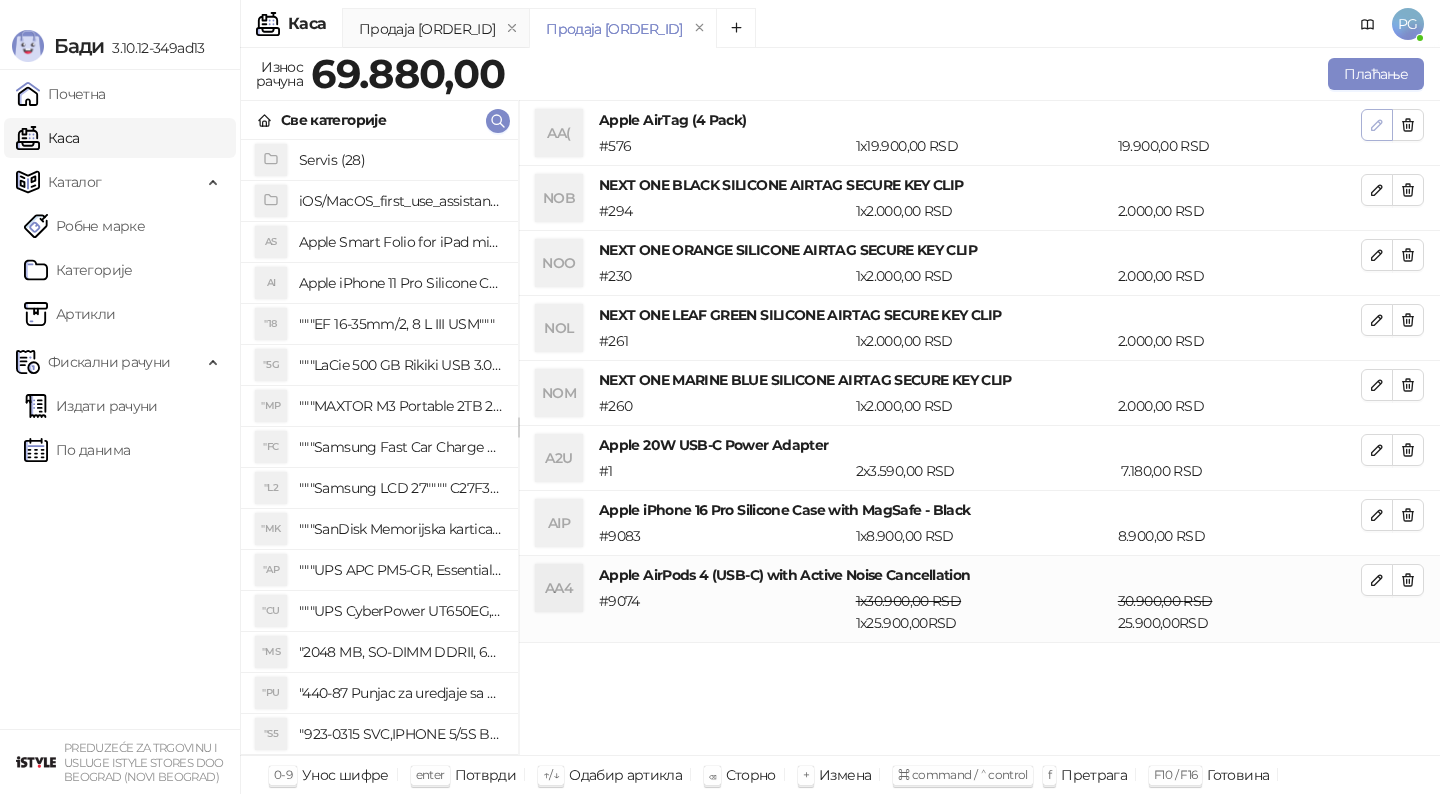 click at bounding box center (1377, 125) 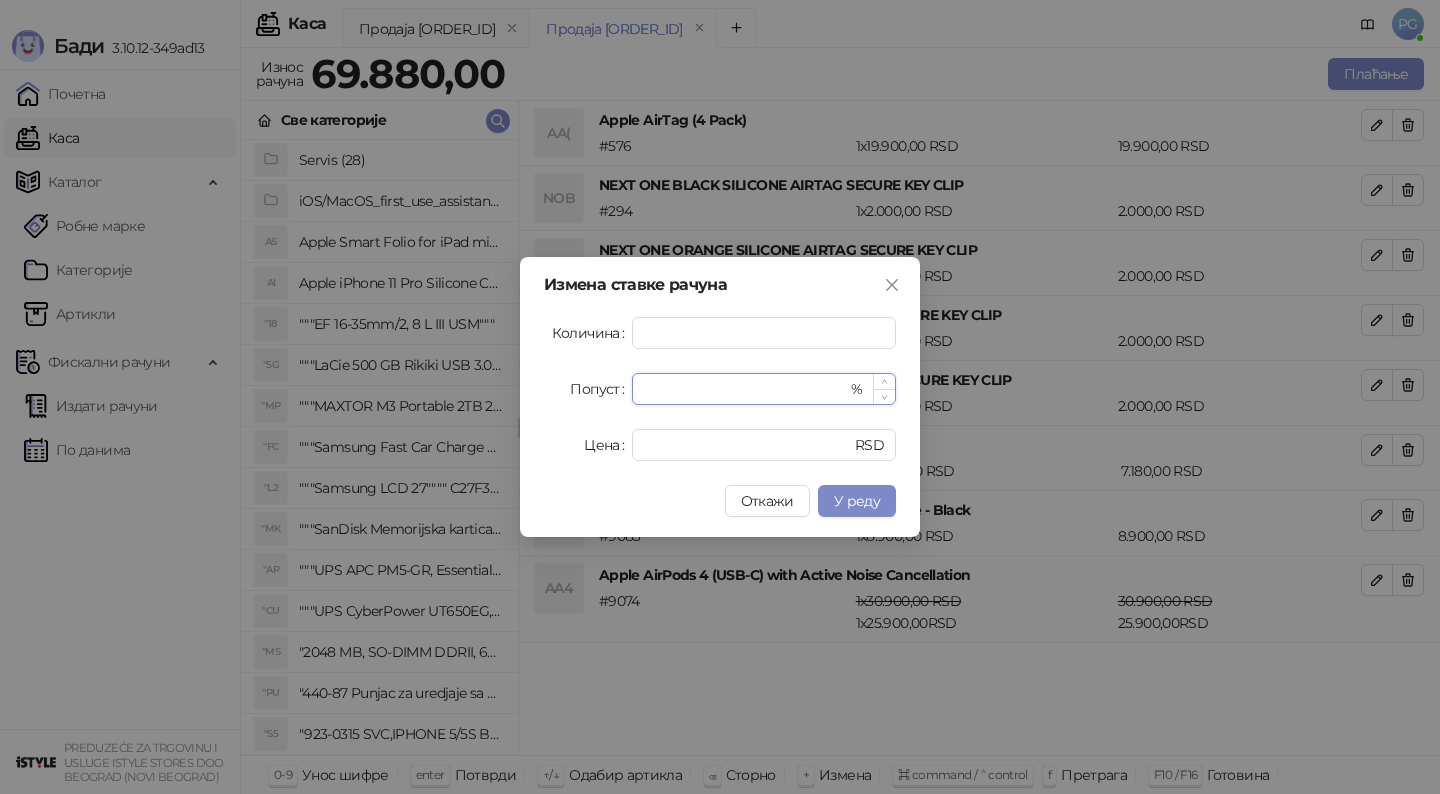 click on "*" at bounding box center (745, 389) 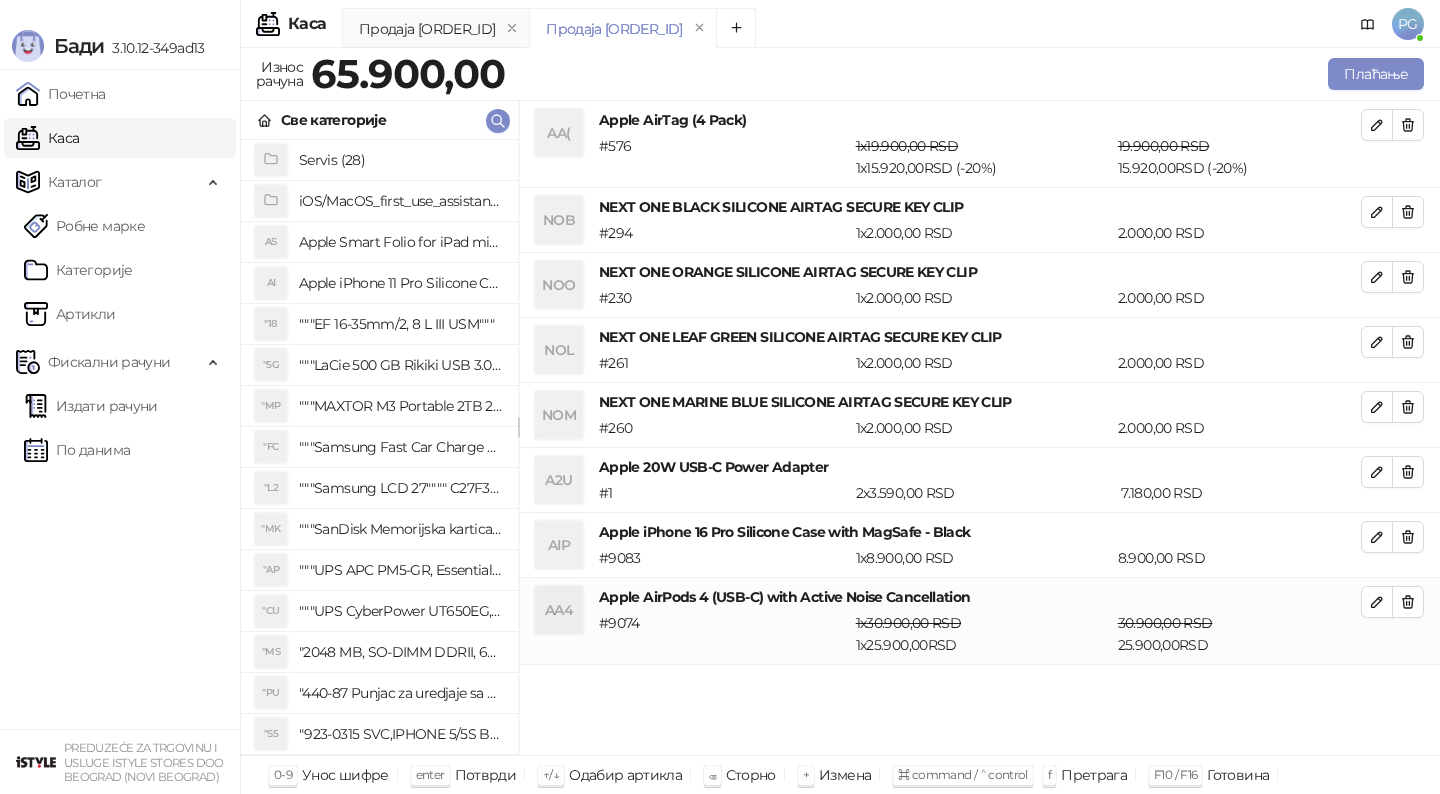 click on "NEXT ONE BLACK SILICONE AIRTAG SECURE KEY CLIP" at bounding box center (980, 207) 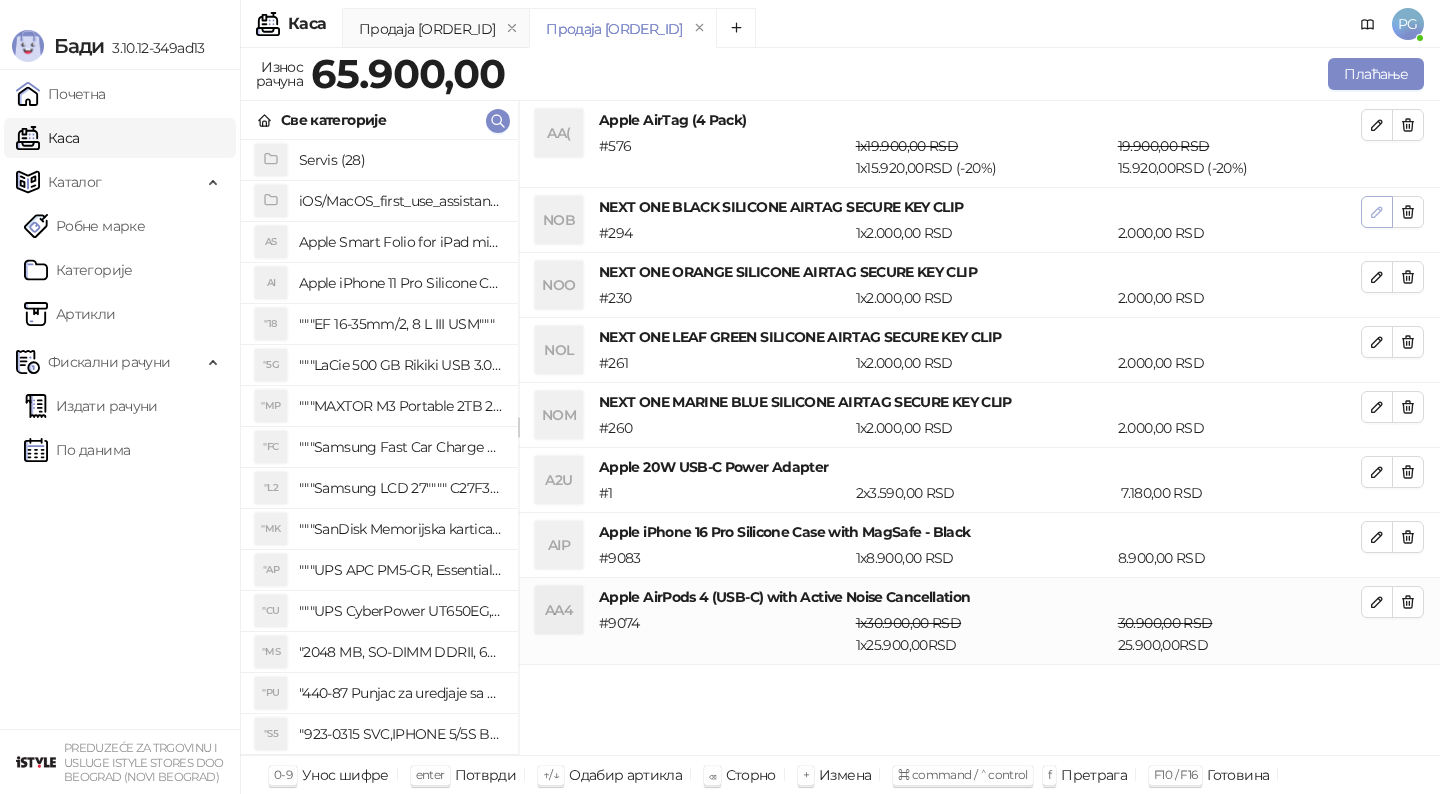 click at bounding box center (1377, 212) 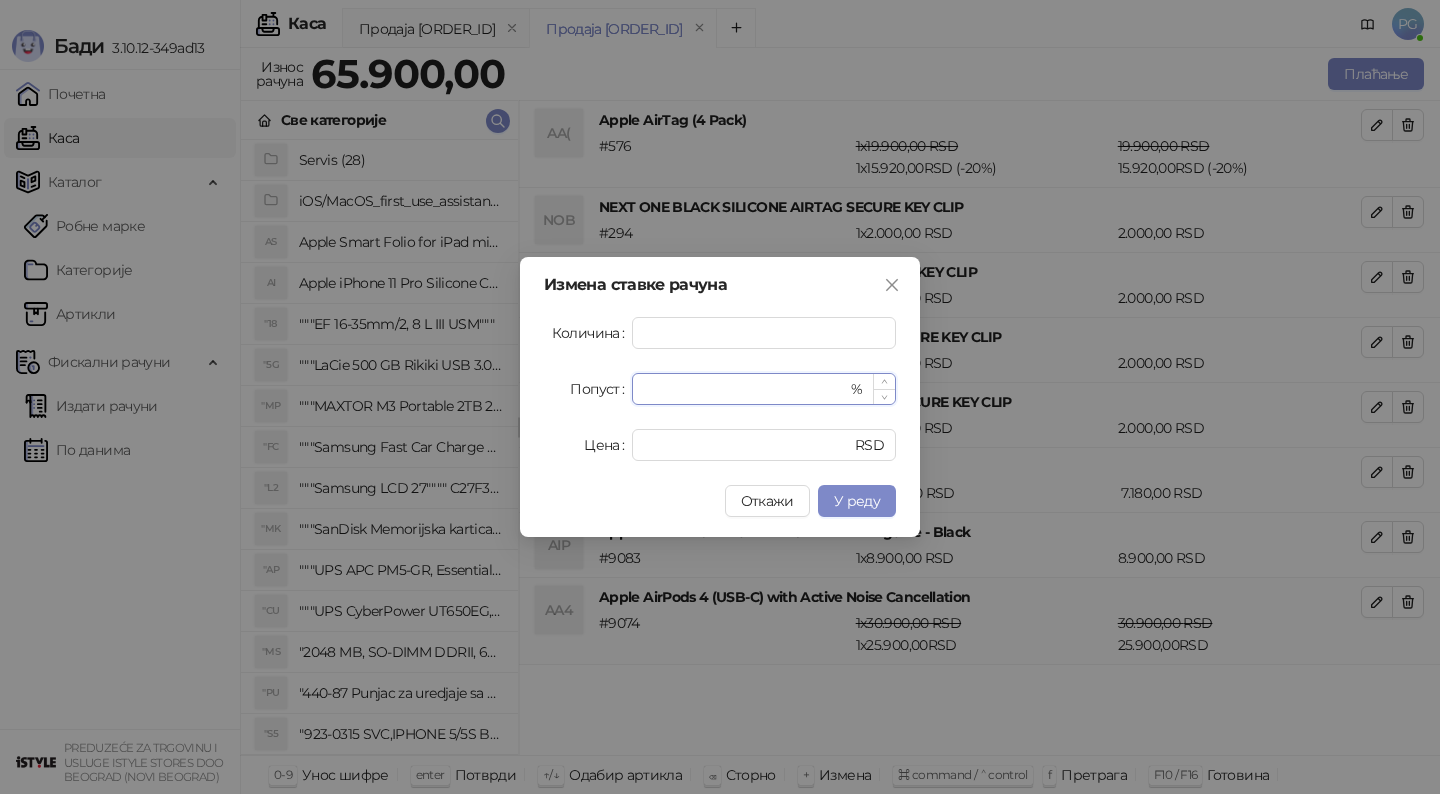 click on "*" at bounding box center [745, 389] 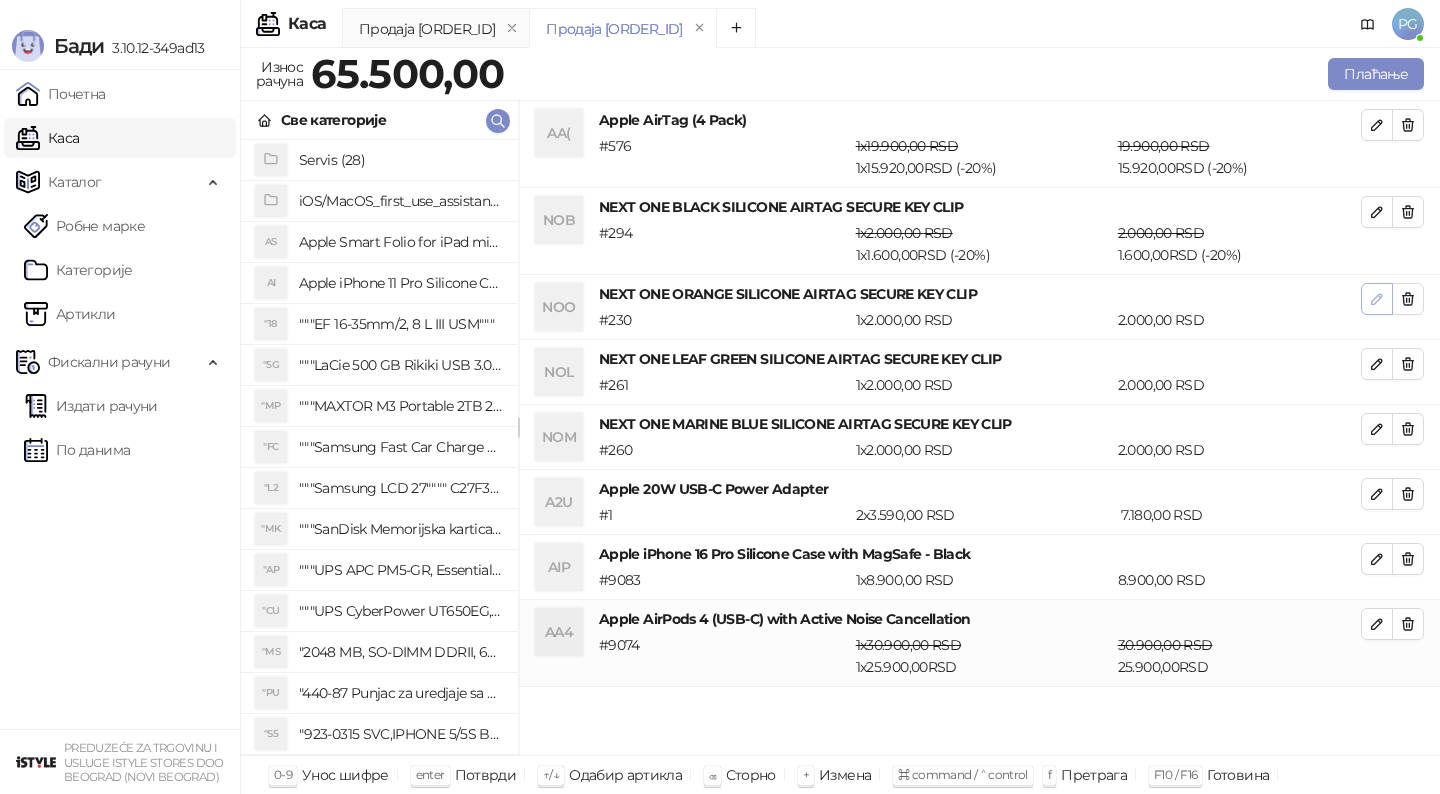 click 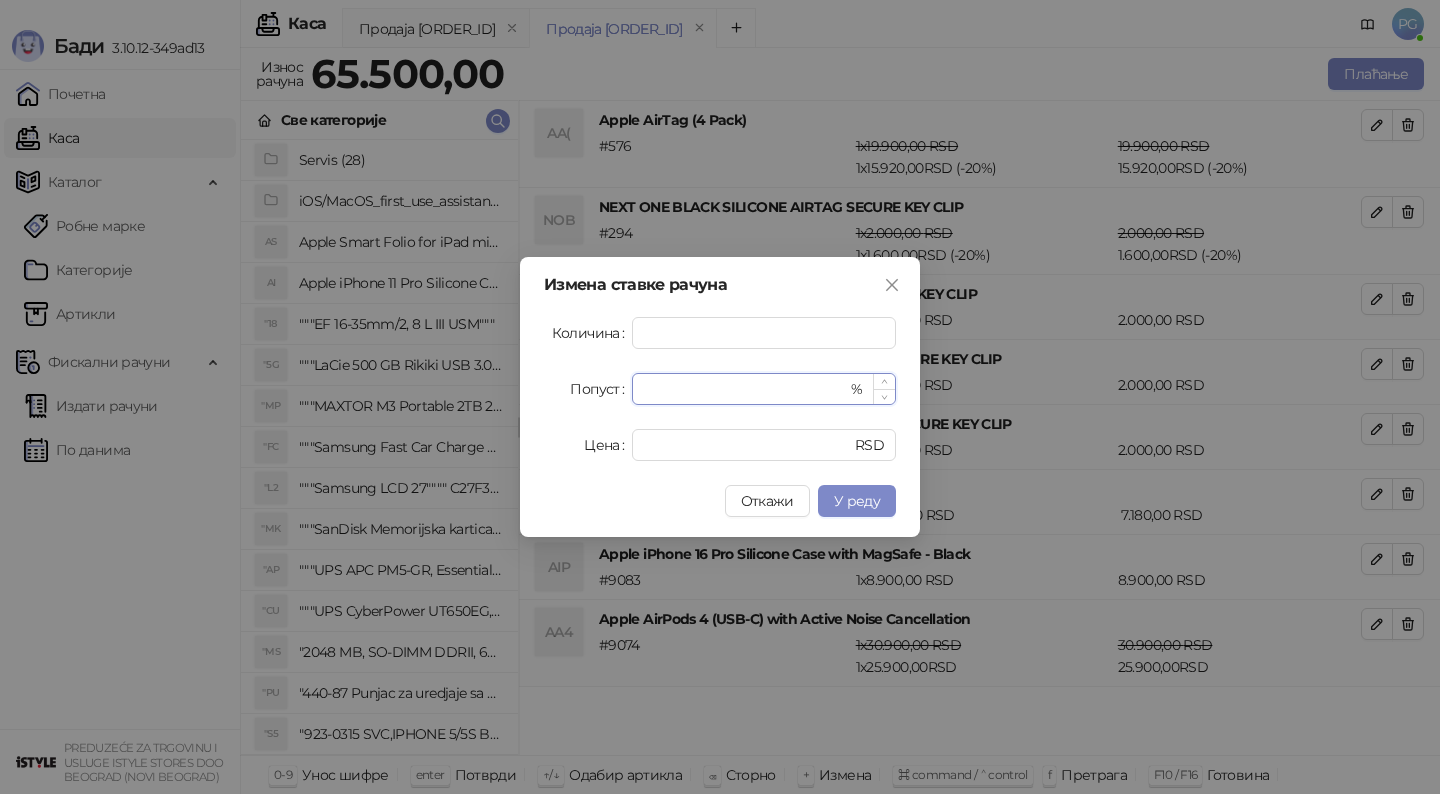 click on "*" at bounding box center (745, 389) 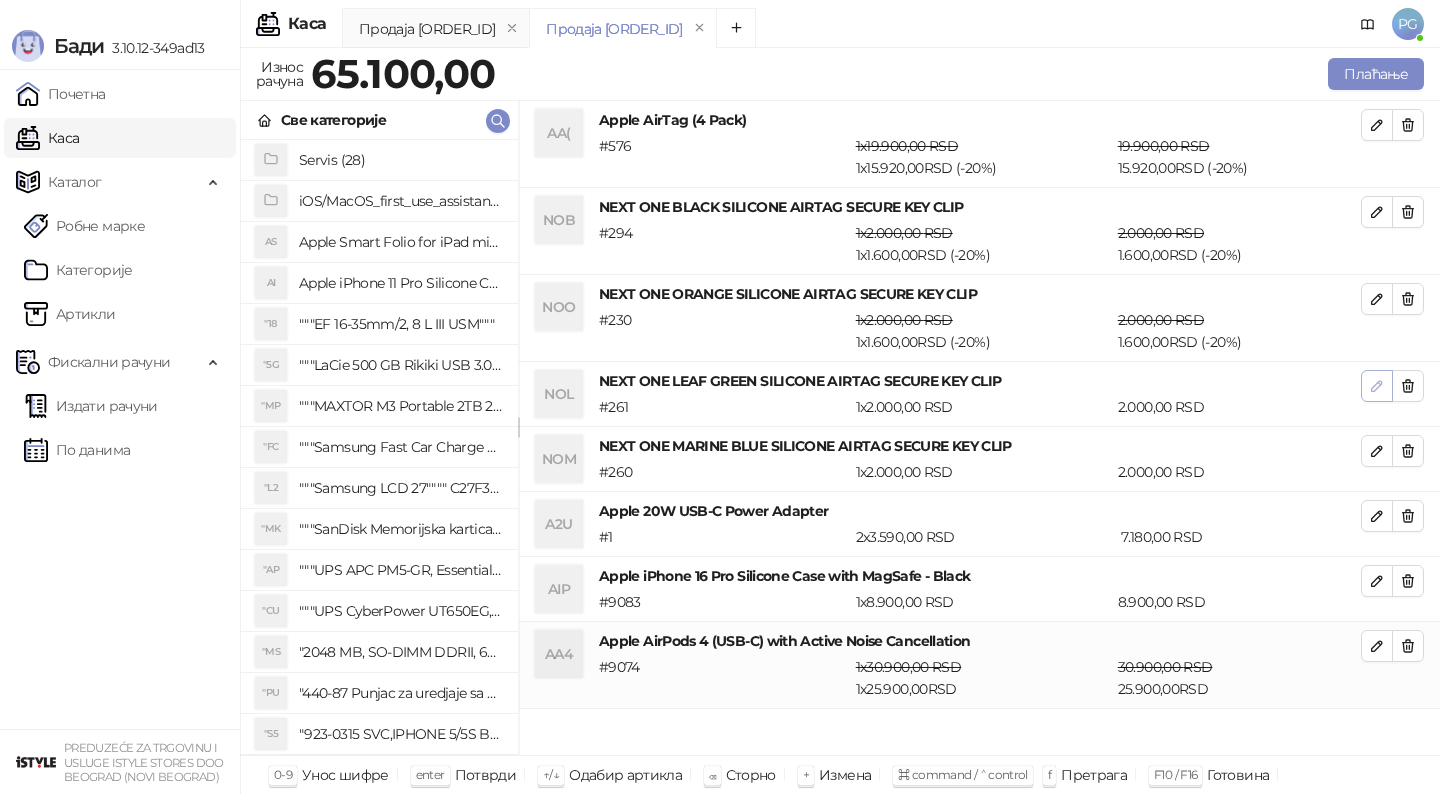 click at bounding box center (1377, 386) 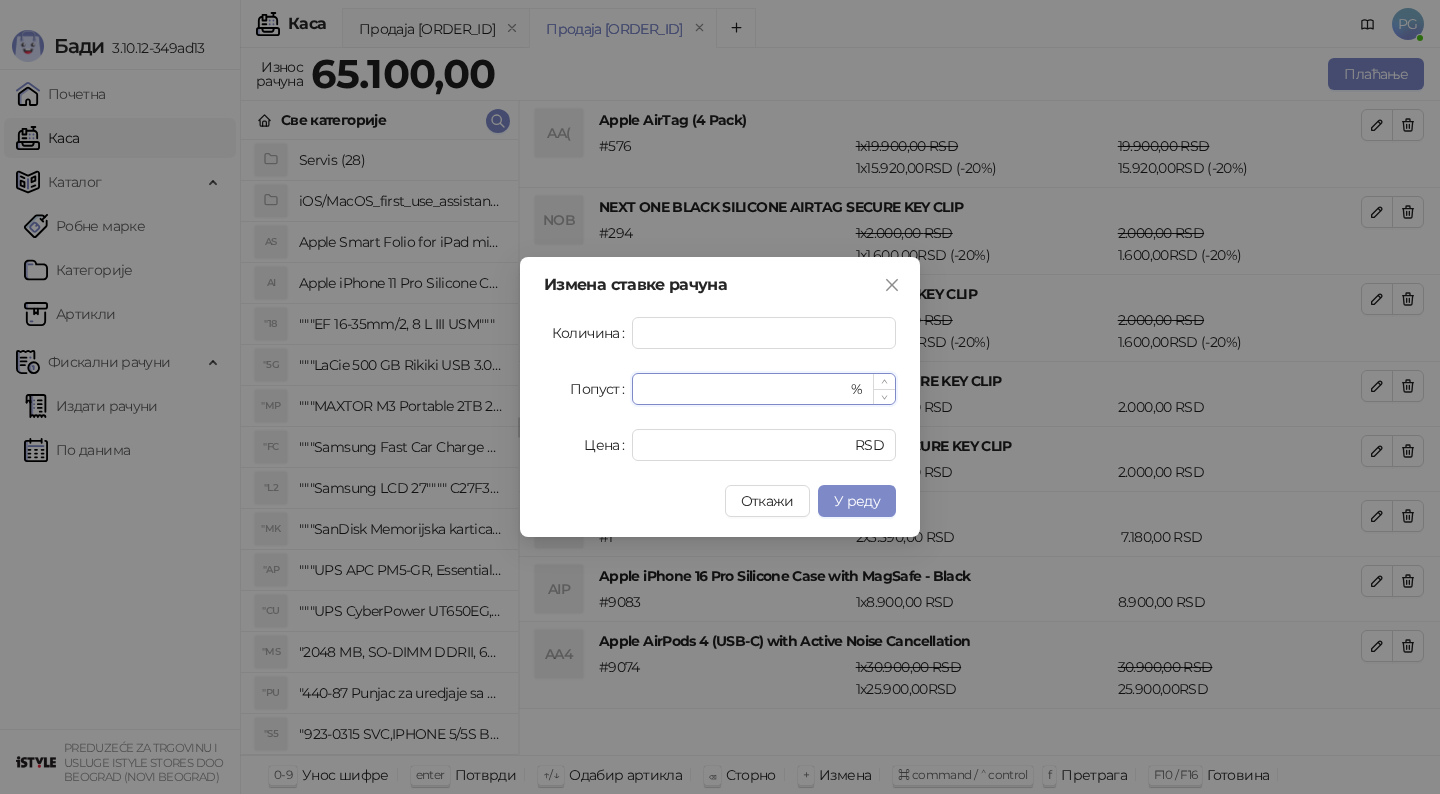 click on "*" at bounding box center (745, 389) 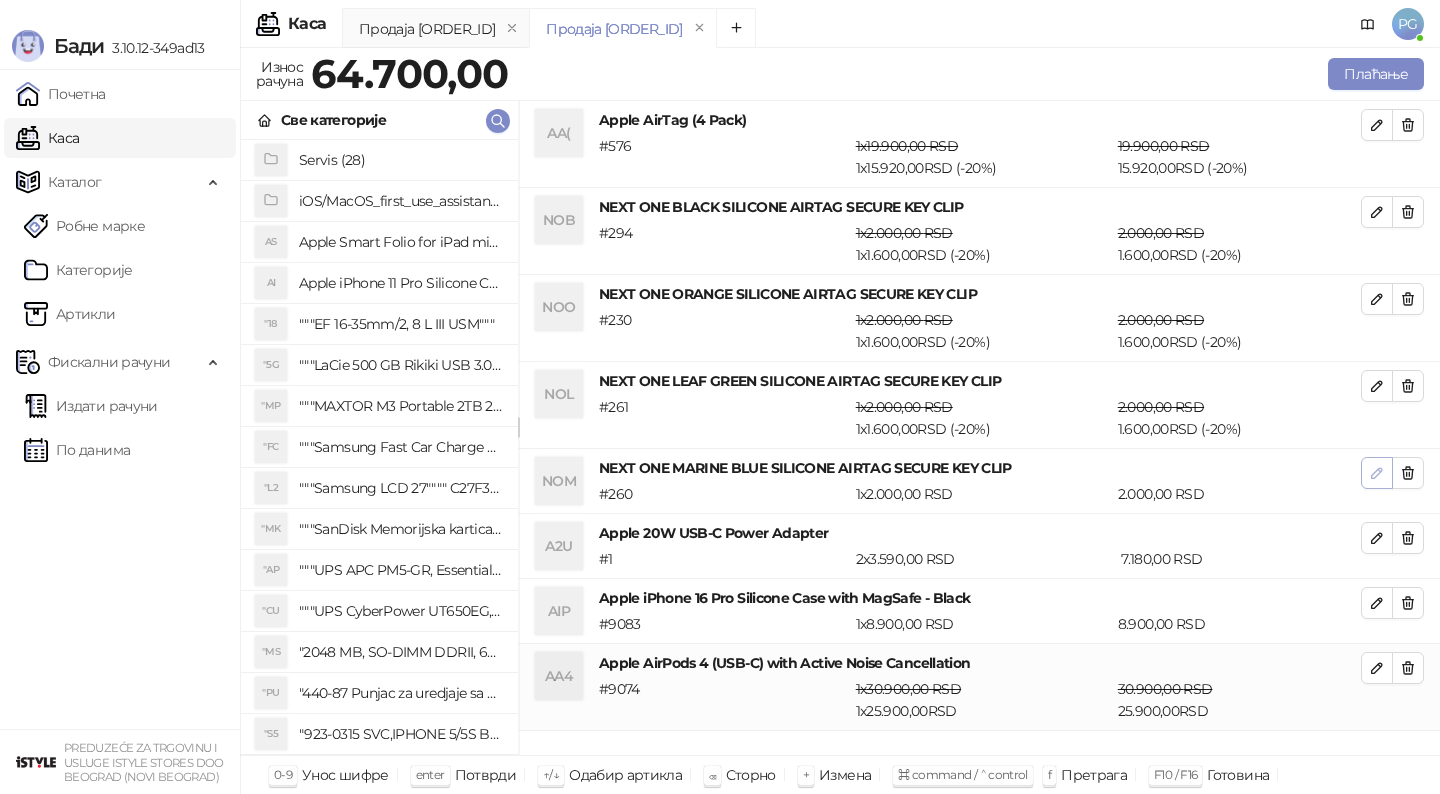 click at bounding box center [1377, 473] 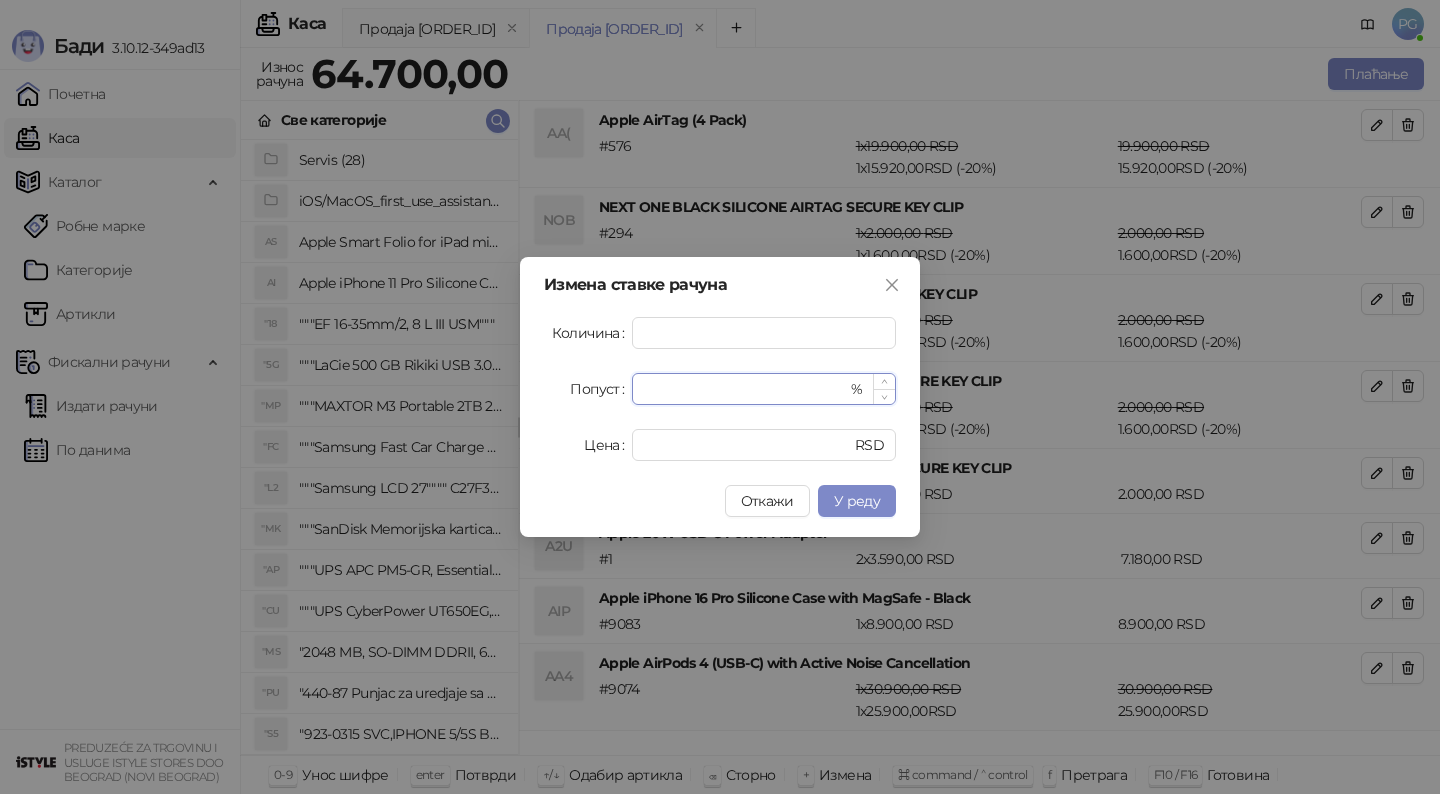 click on "*" at bounding box center [745, 389] 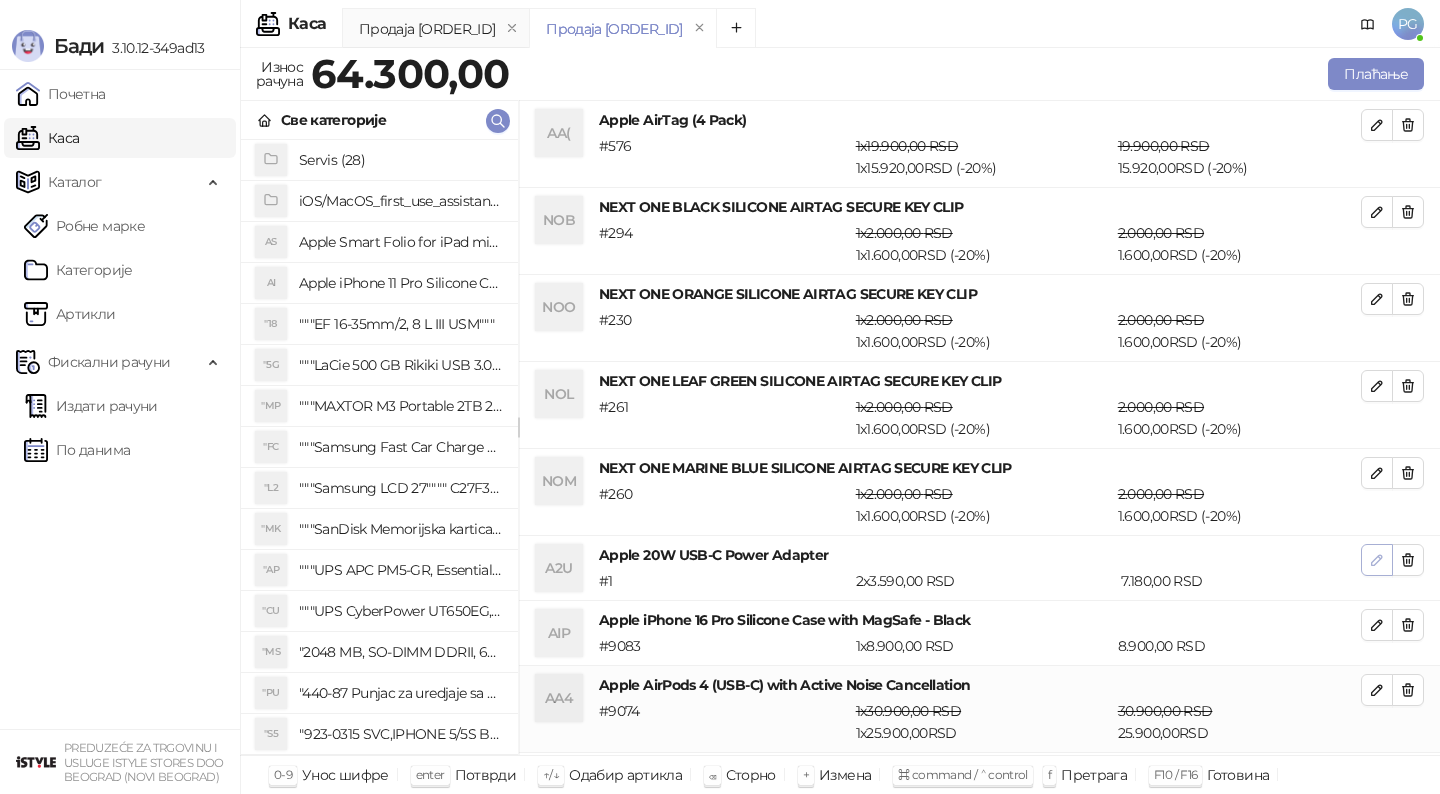 click 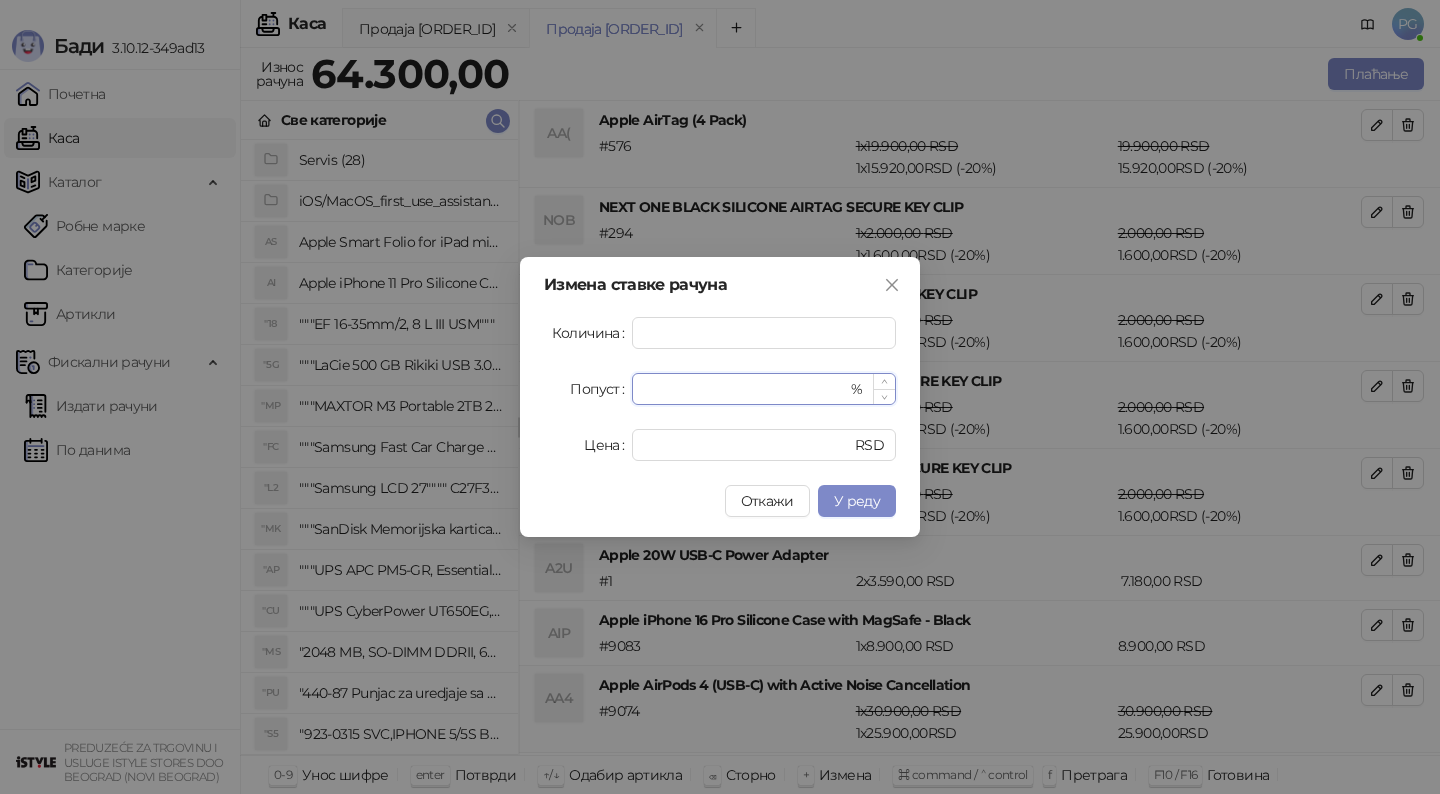 click on "*" at bounding box center [745, 389] 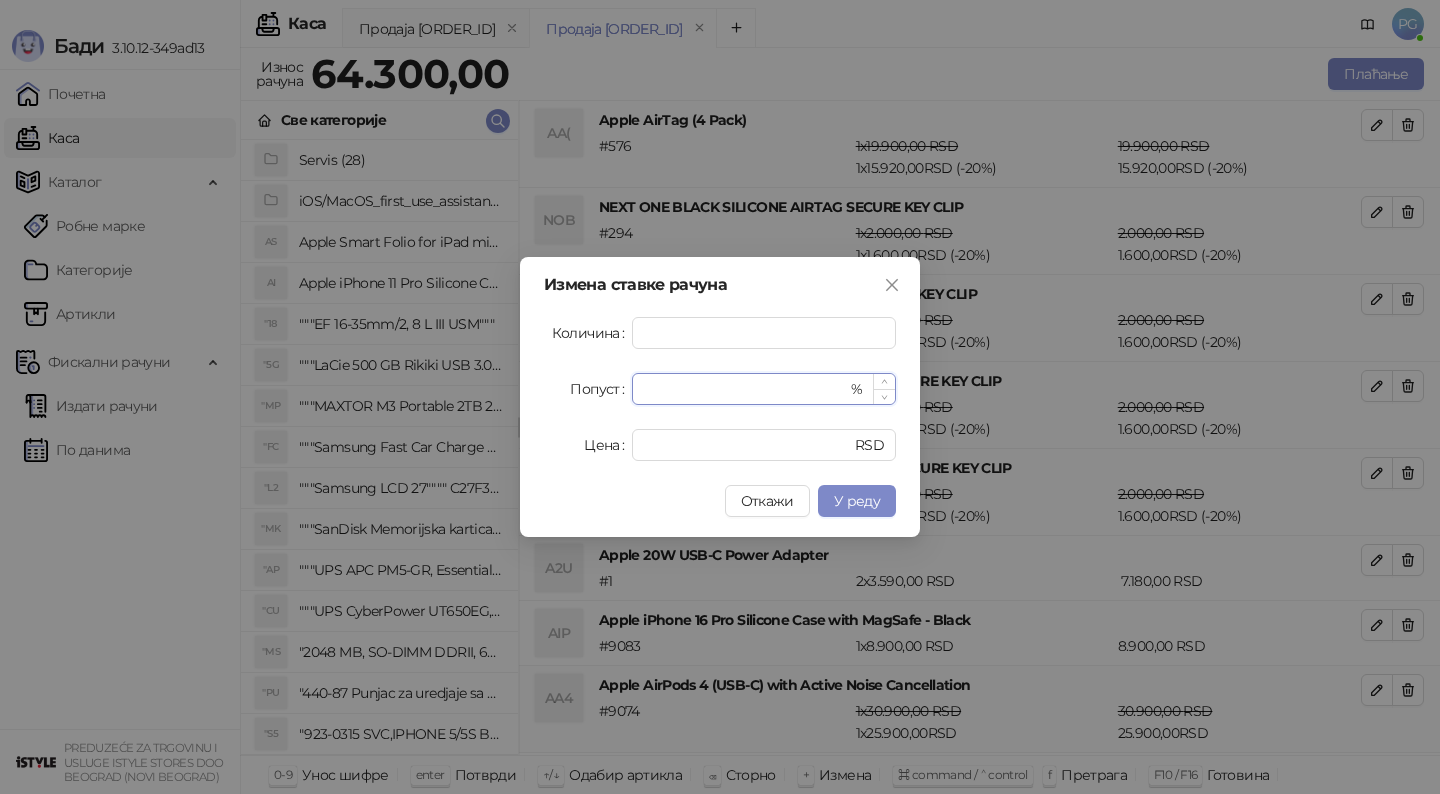 type on "**" 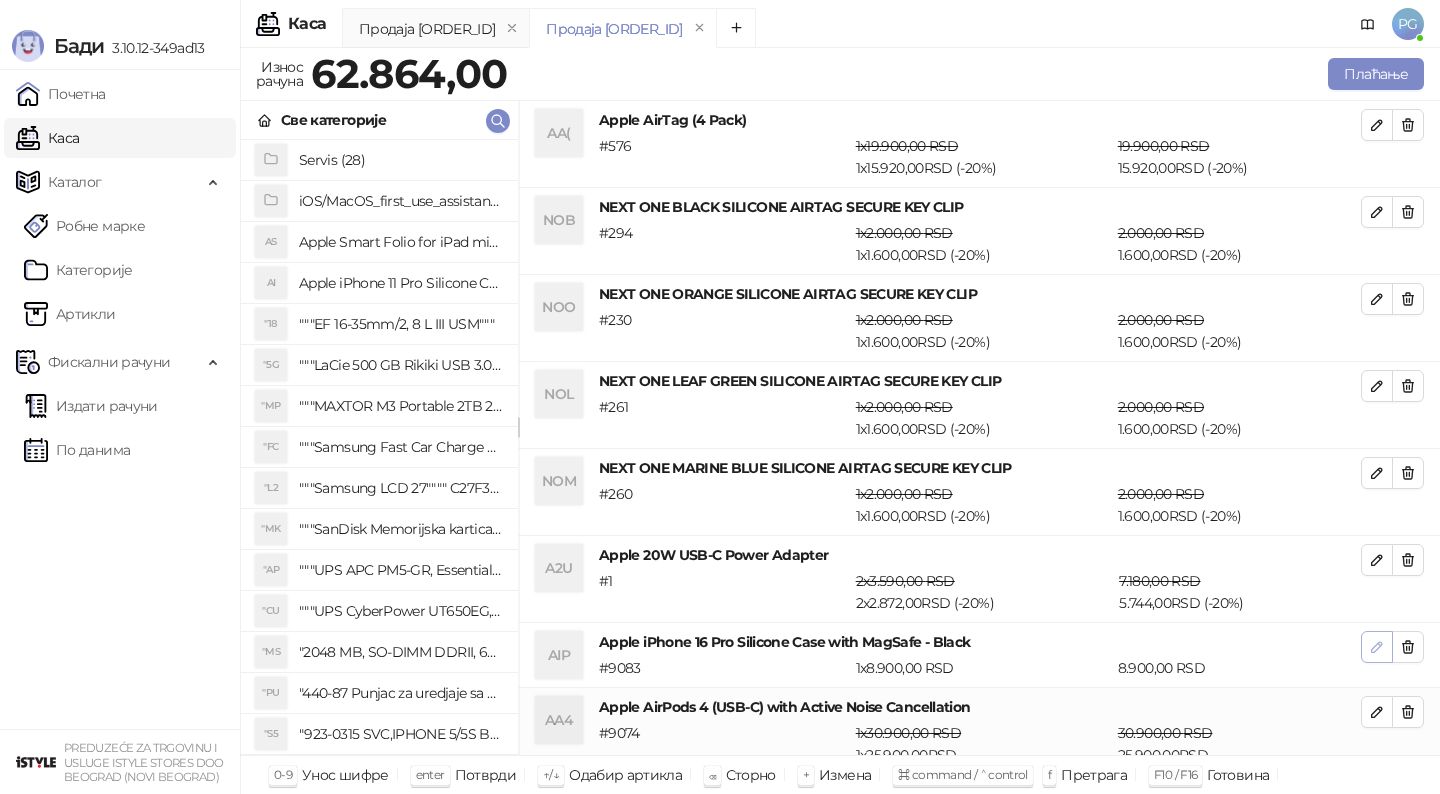 click 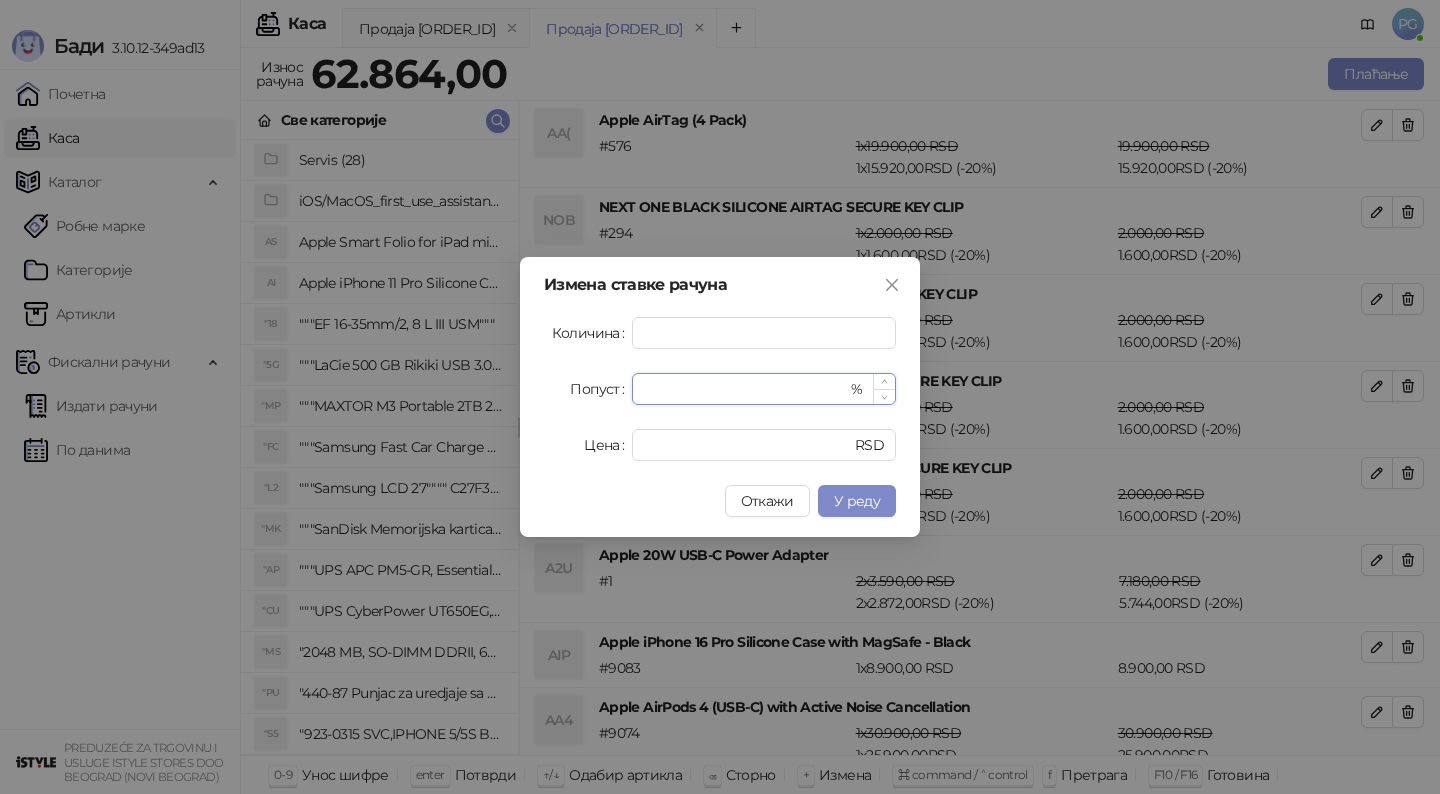 click on "*" at bounding box center (745, 389) 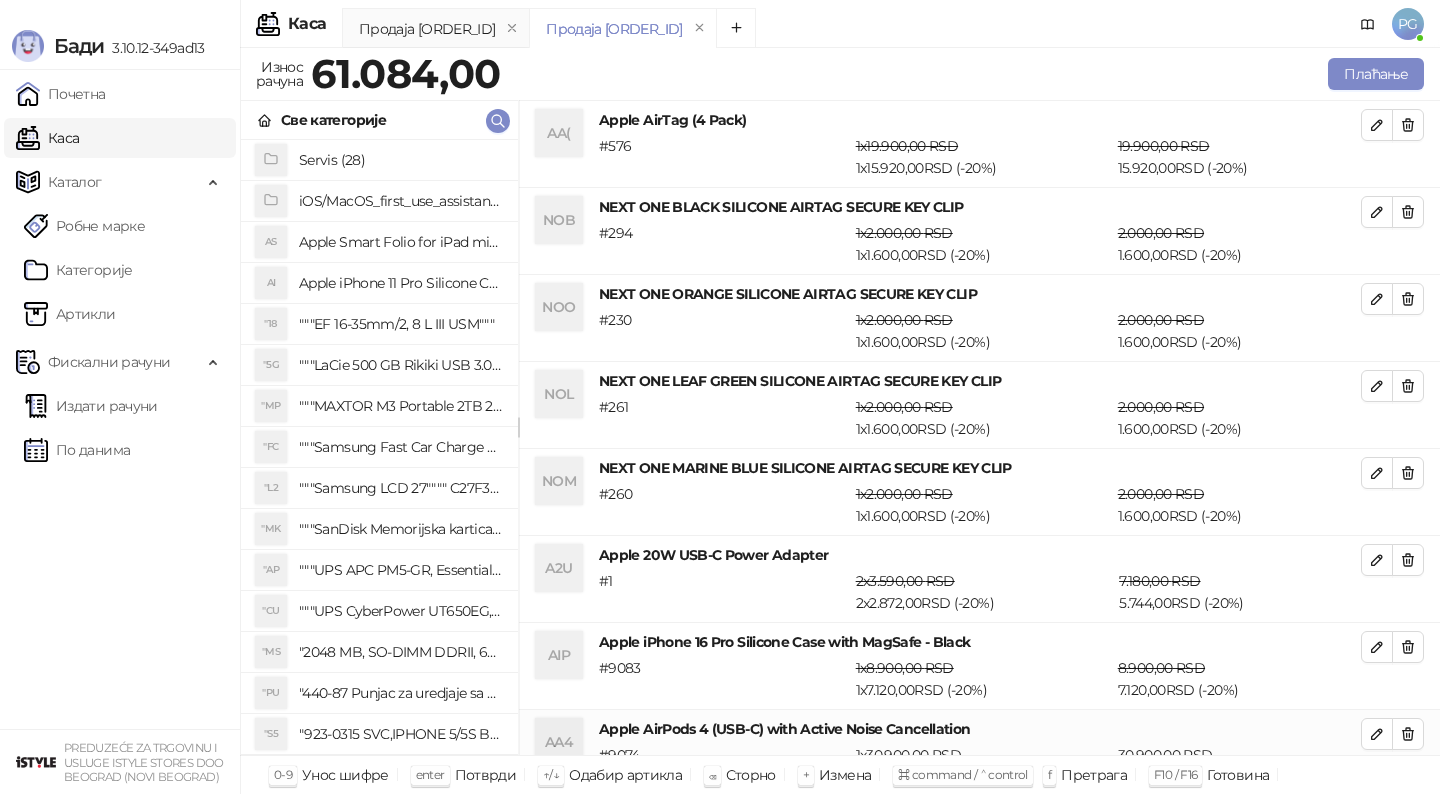 scroll, scrollTop: 41, scrollLeft: 0, axis: vertical 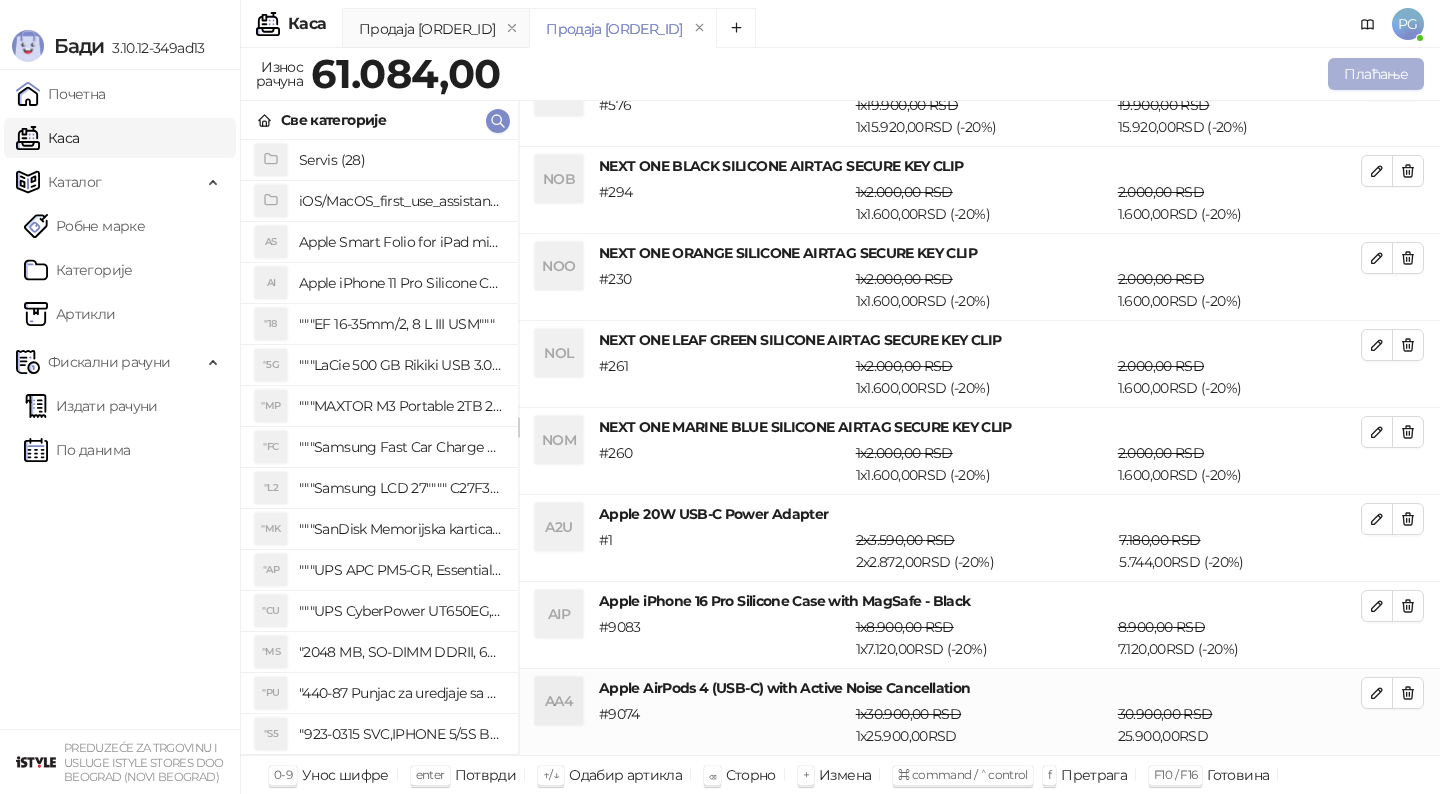 click on "Плаћање" at bounding box center (1376, 74) 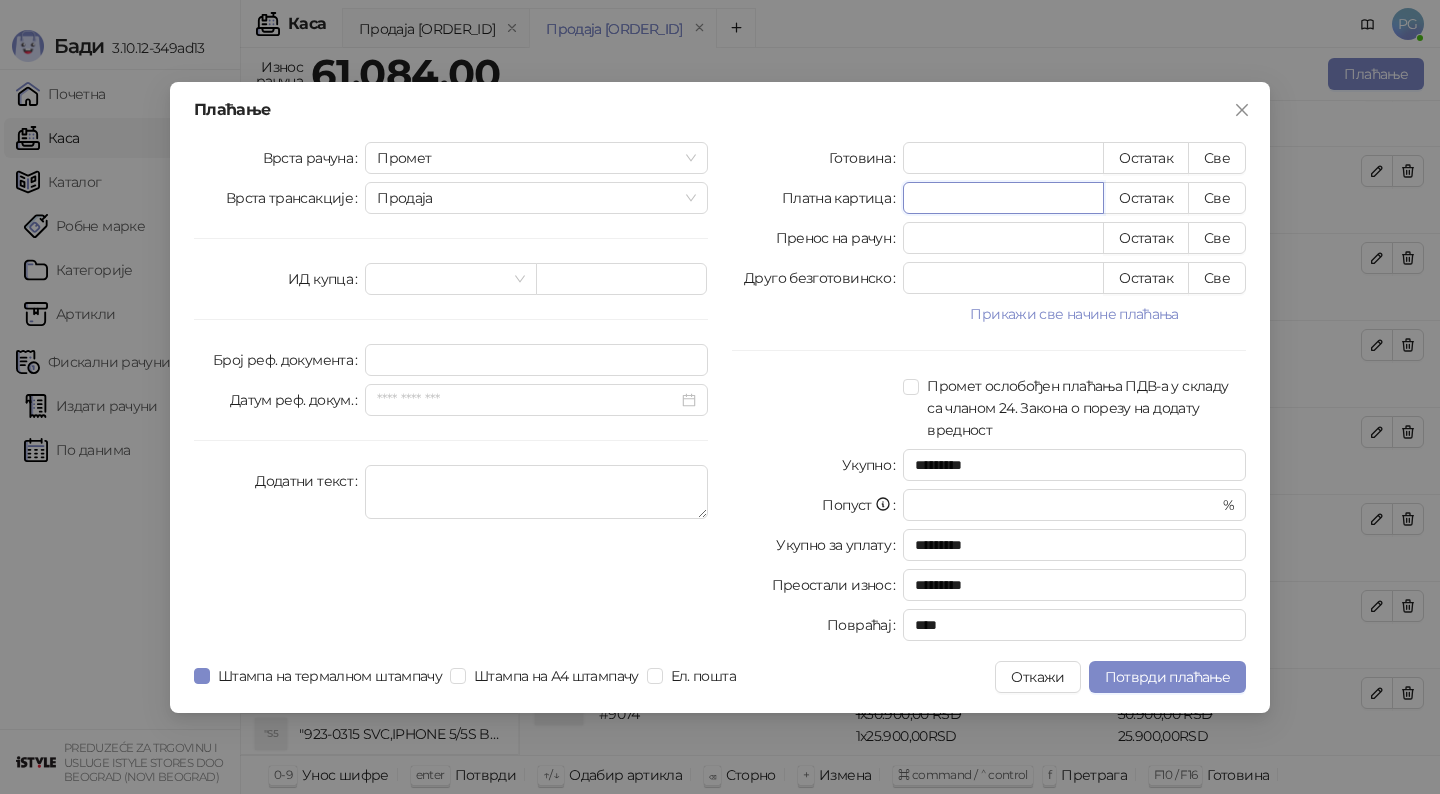 click on "*" at bounding box center (1003, 198) 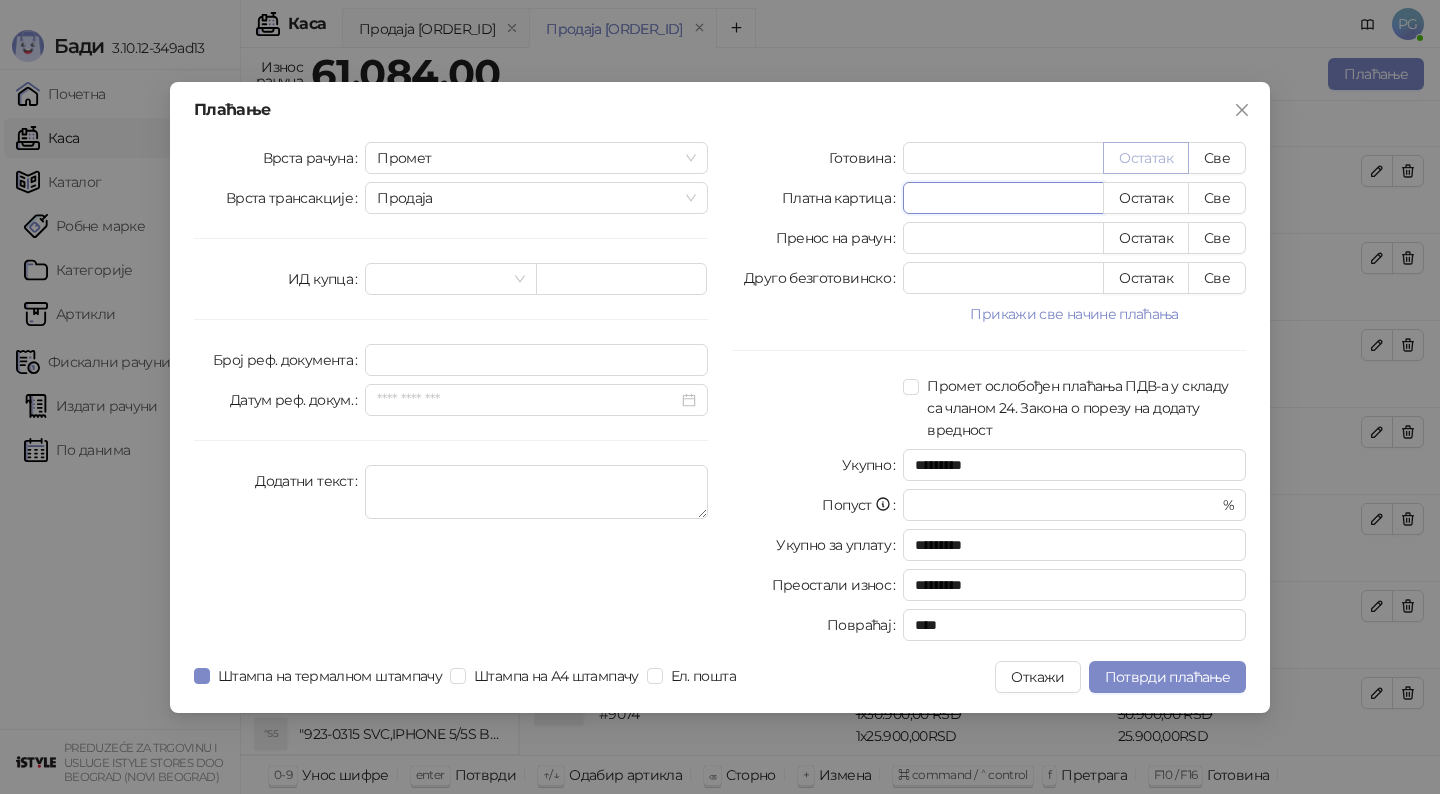 type on "****" 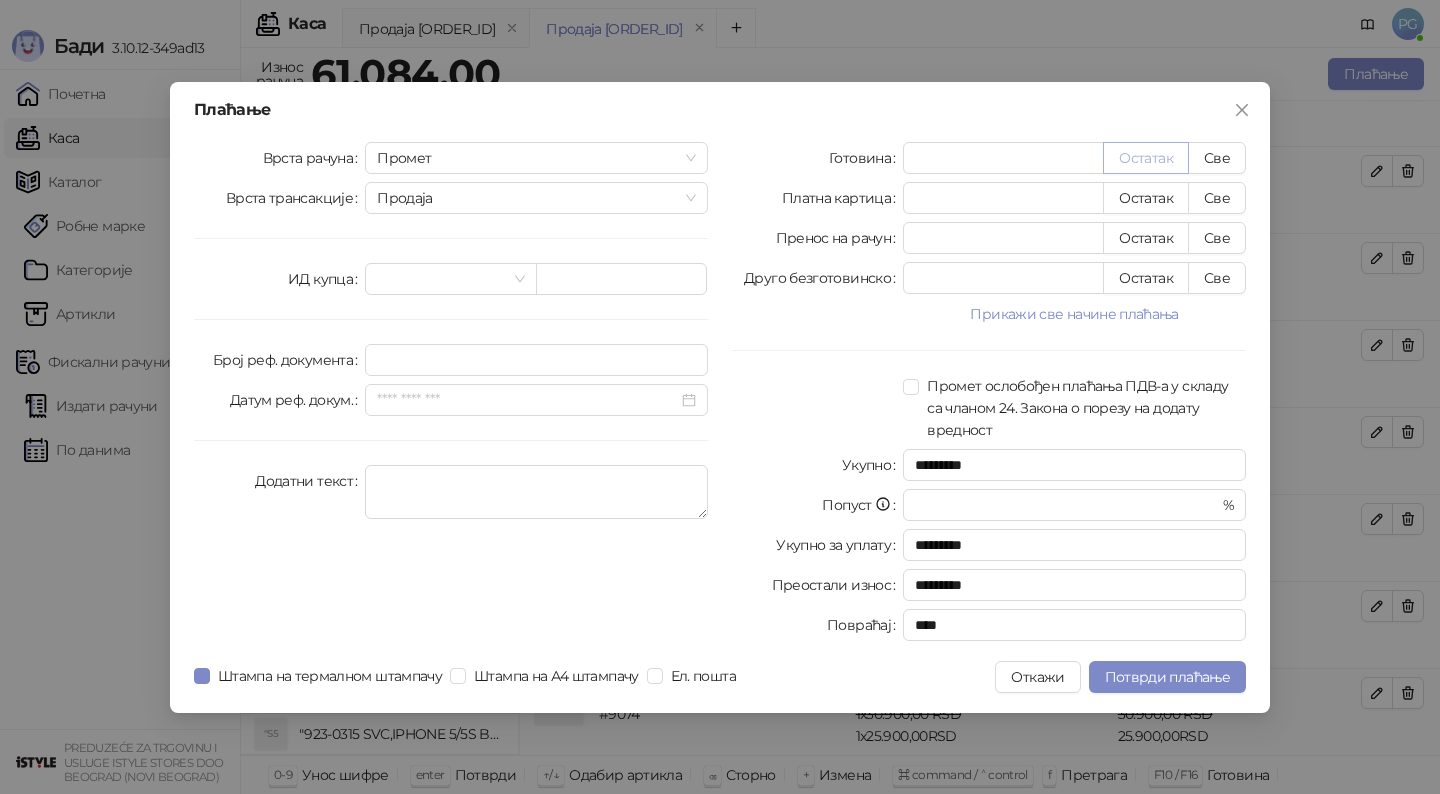 click on "Остатак" at bounding box center [1146, 158] 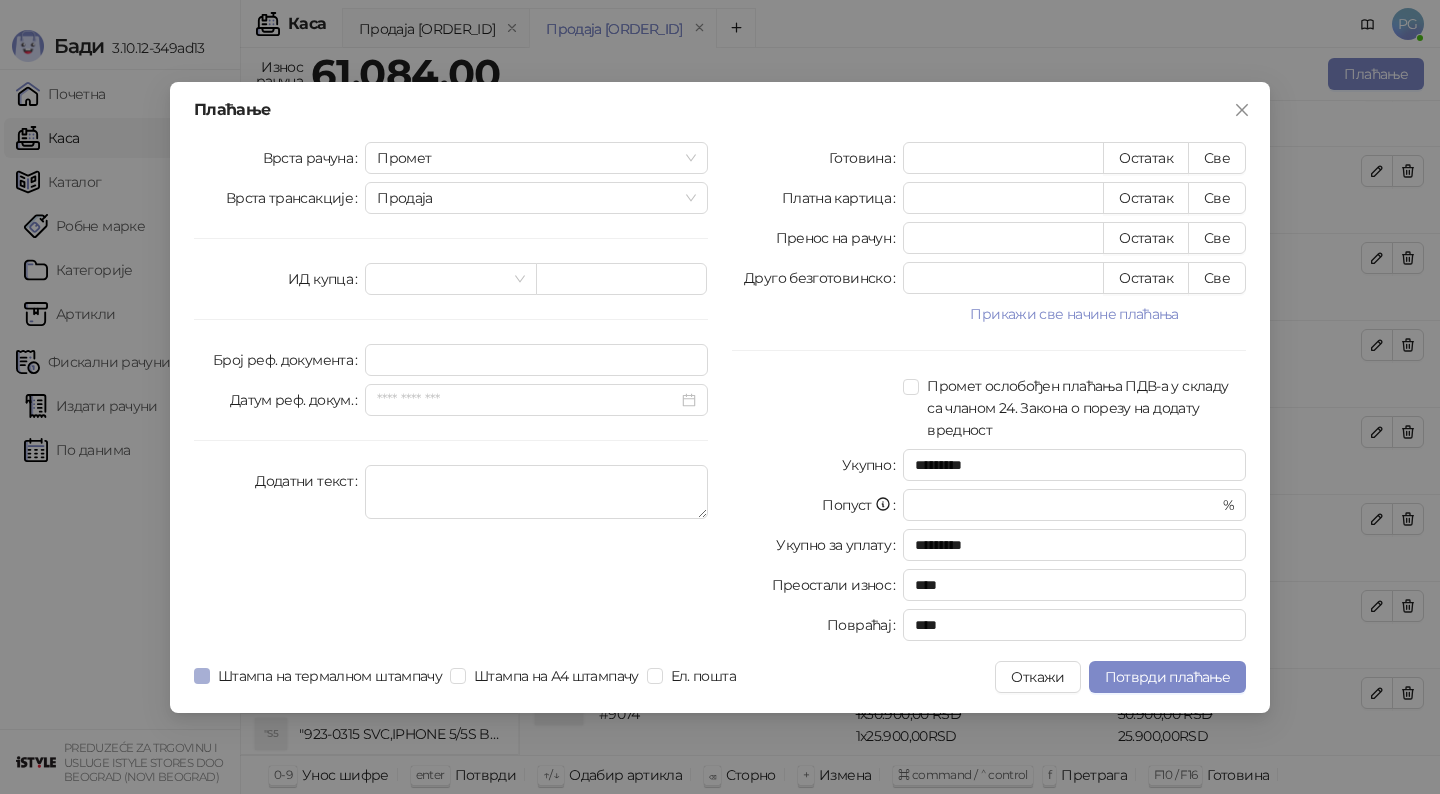 click on "Штампа на термалном штампачу" at bounding box center (330, 676) 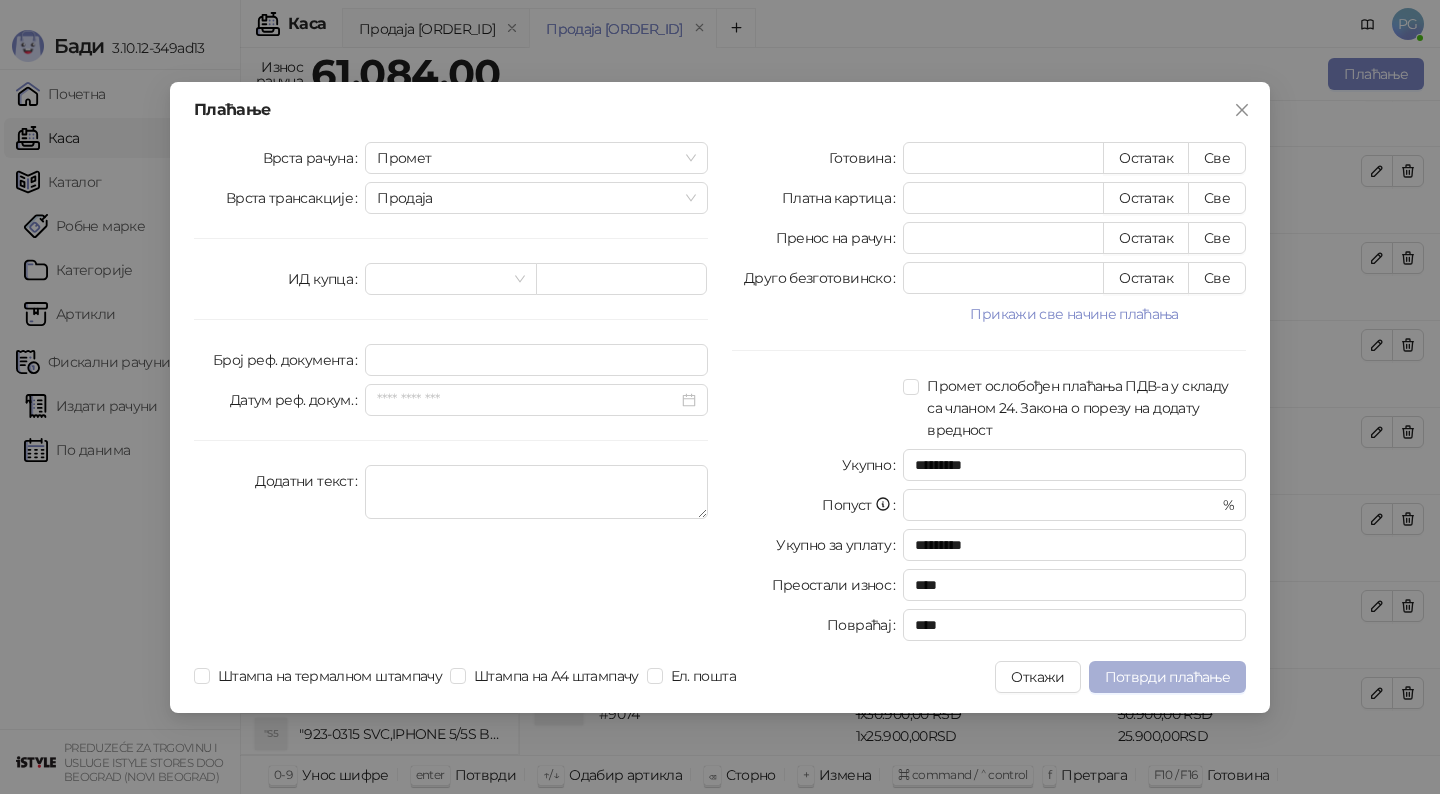 click on "Потврди плаћање" at bounding box center (1167, 677) 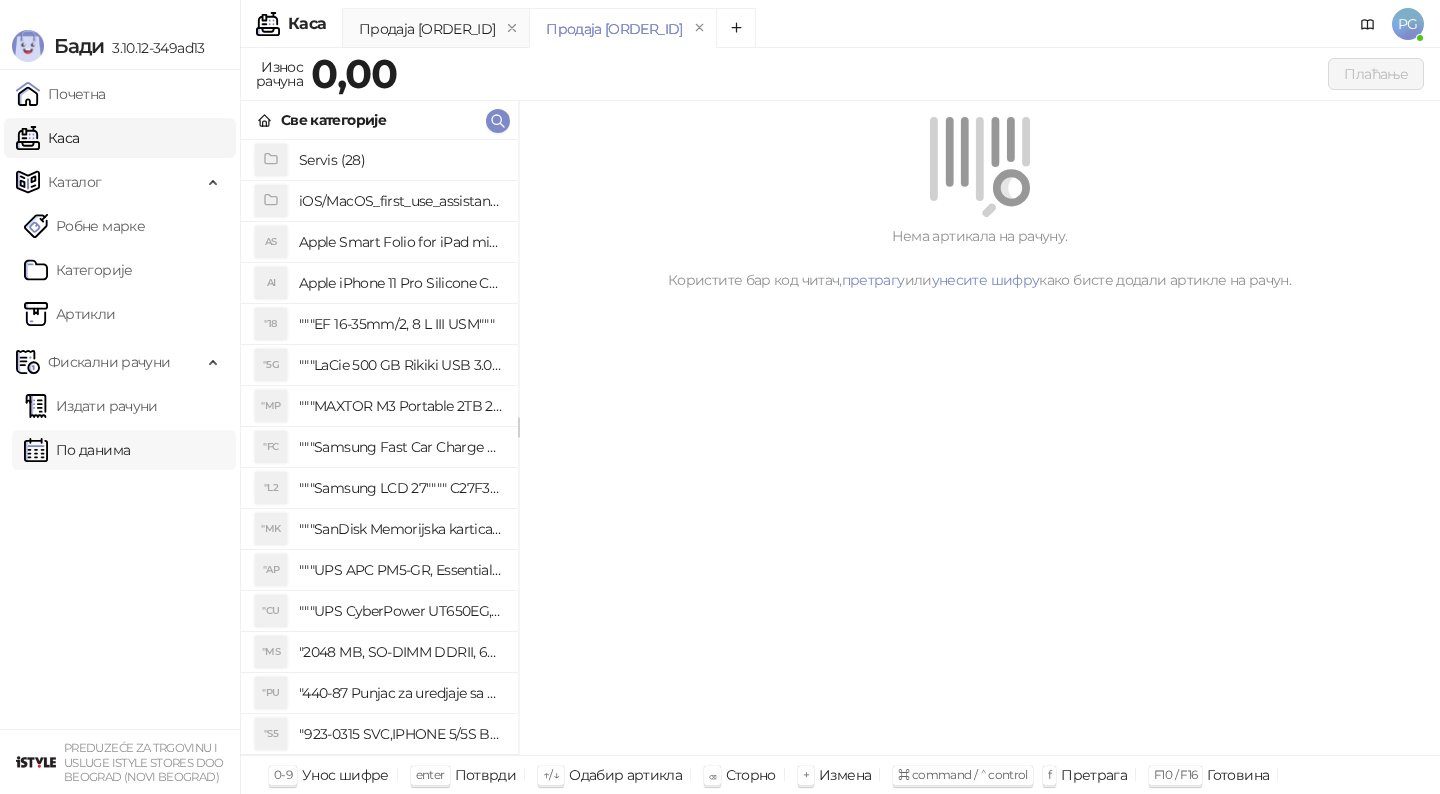 click on "По данима" at bounding box center (77, 450) 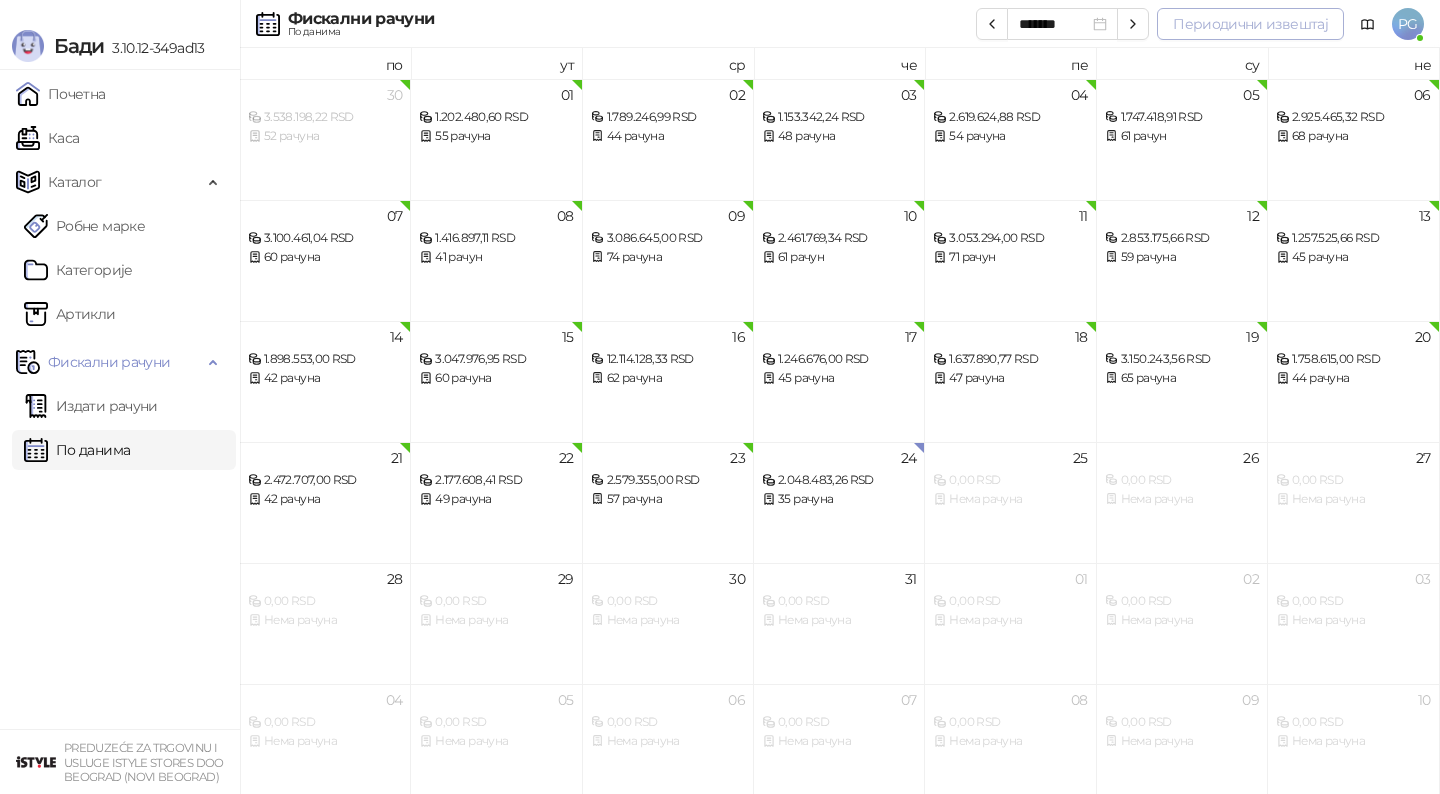 click on "Периодични извештај" at bounding box center [1250, 24] 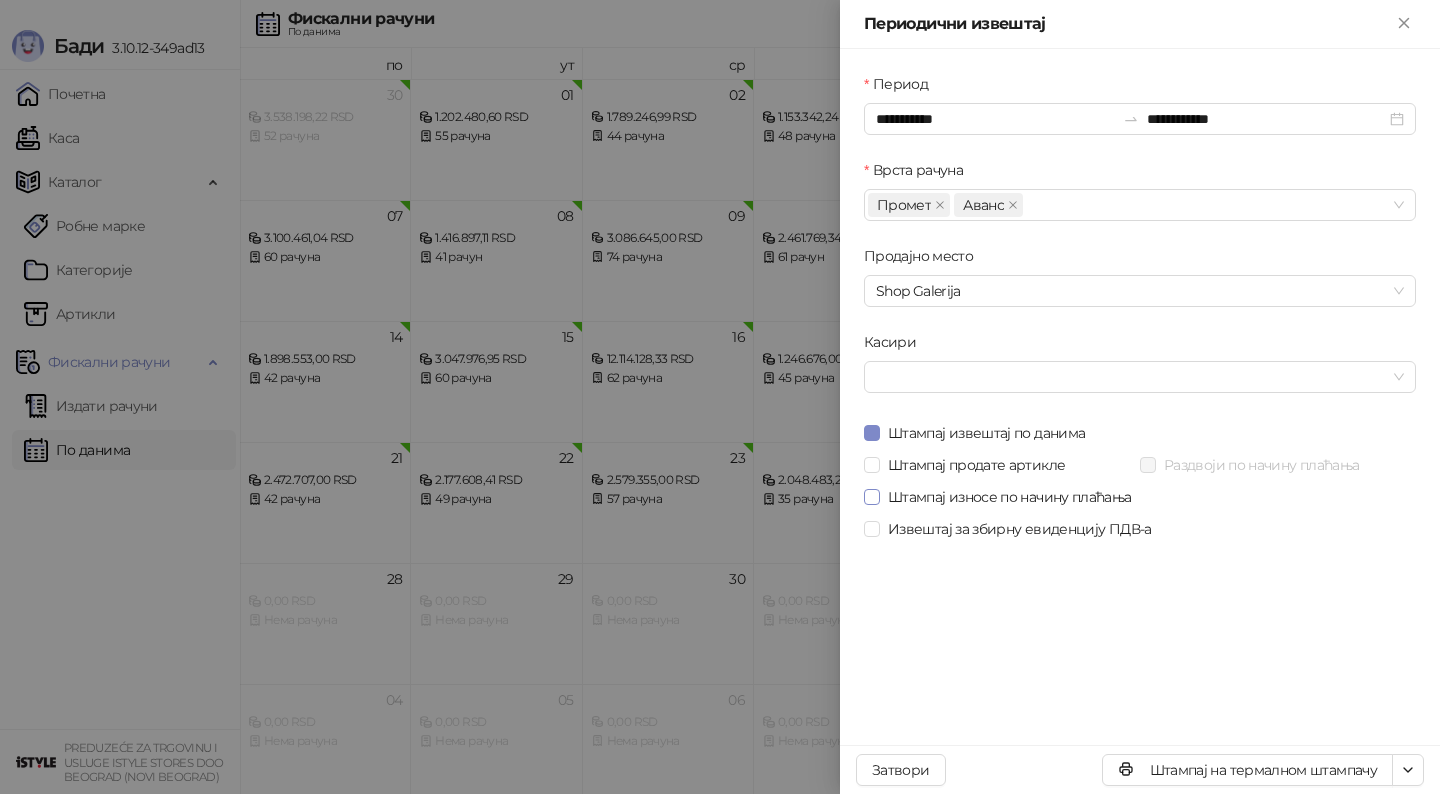 click on "Штампај износе по начину плаћања" at bounding box center (1010, 497) 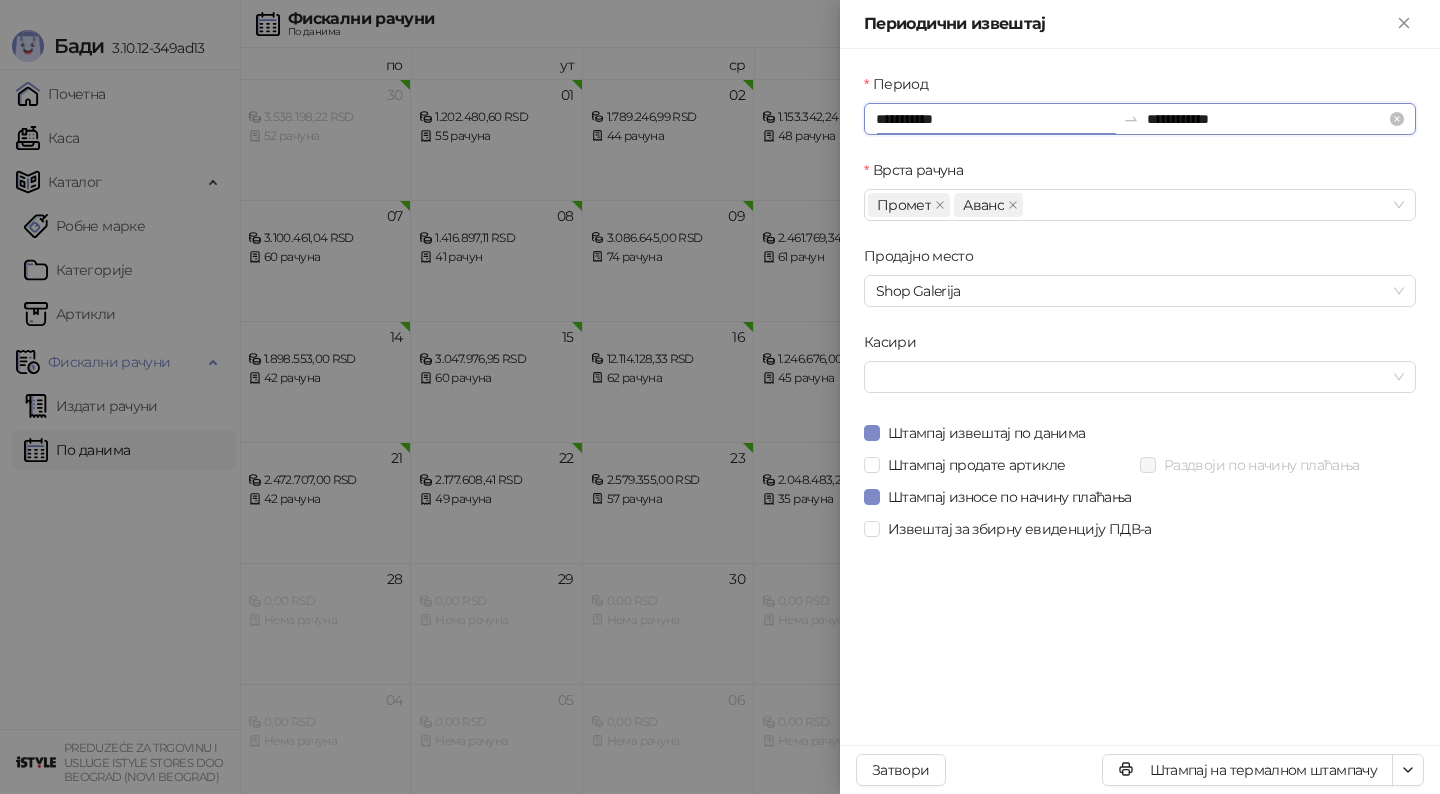 click on "**********" at bounding box center [995, 119] 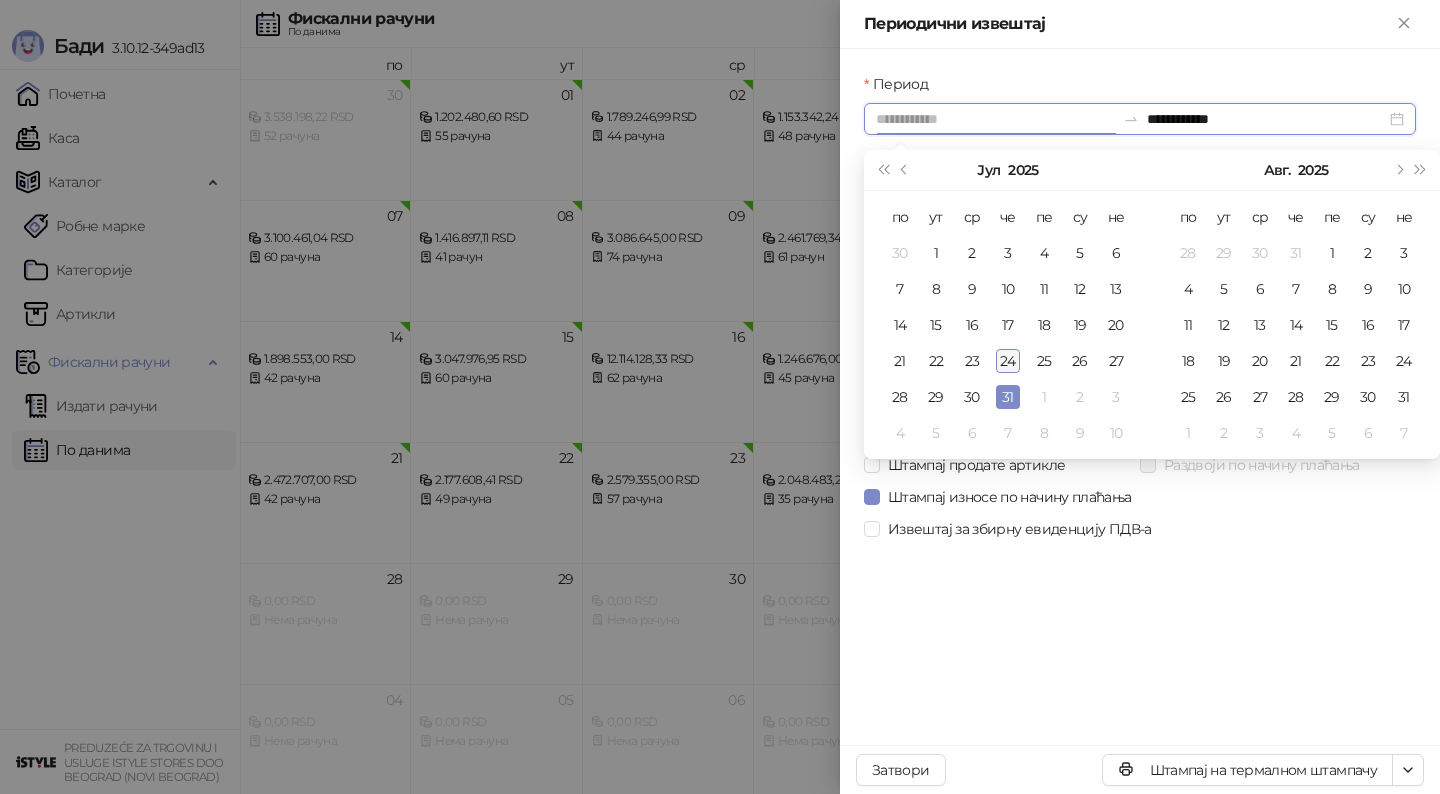 type on "**********" 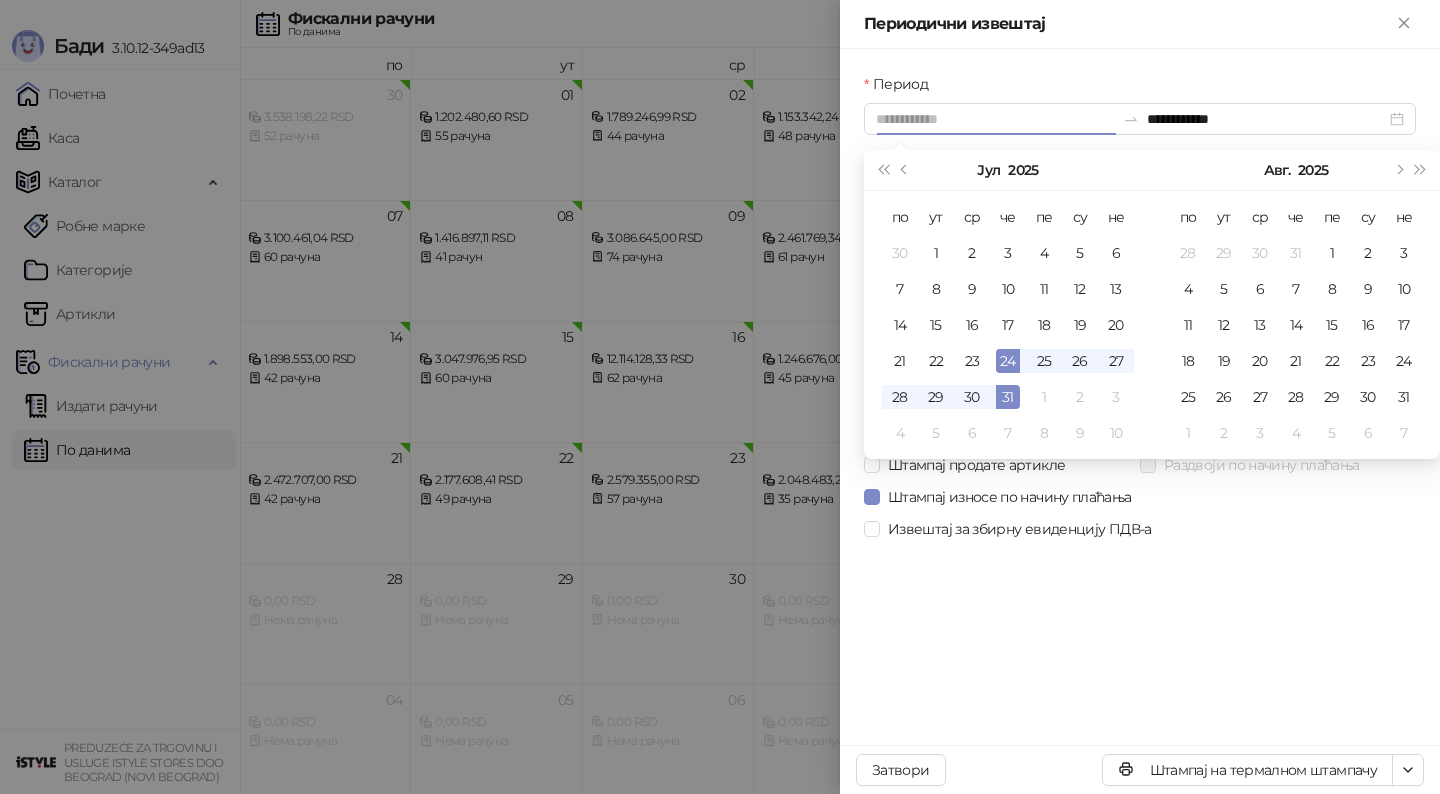 click on "24" at bounding box center [1008, 361] 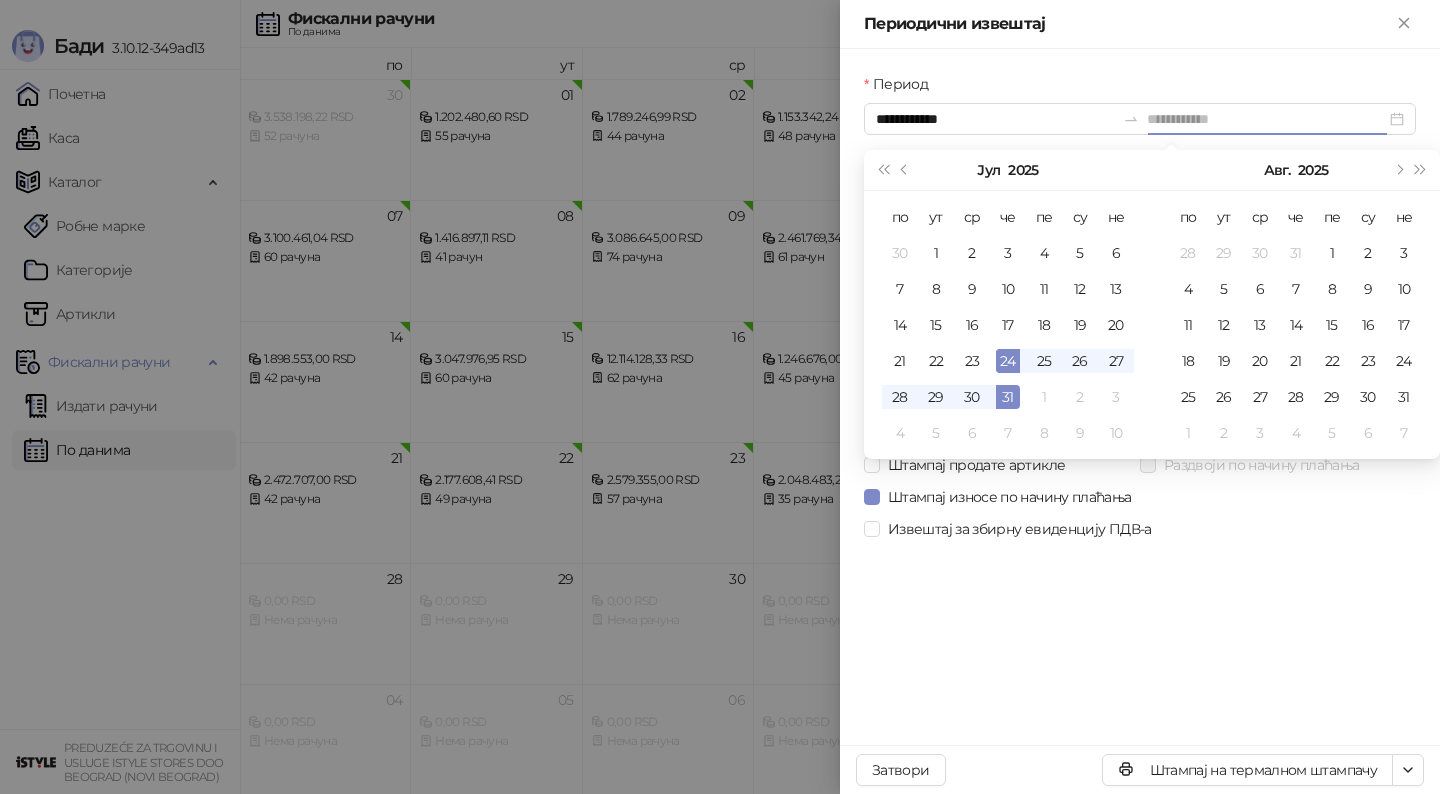 click on "24" at bounding box center (1008, 361) 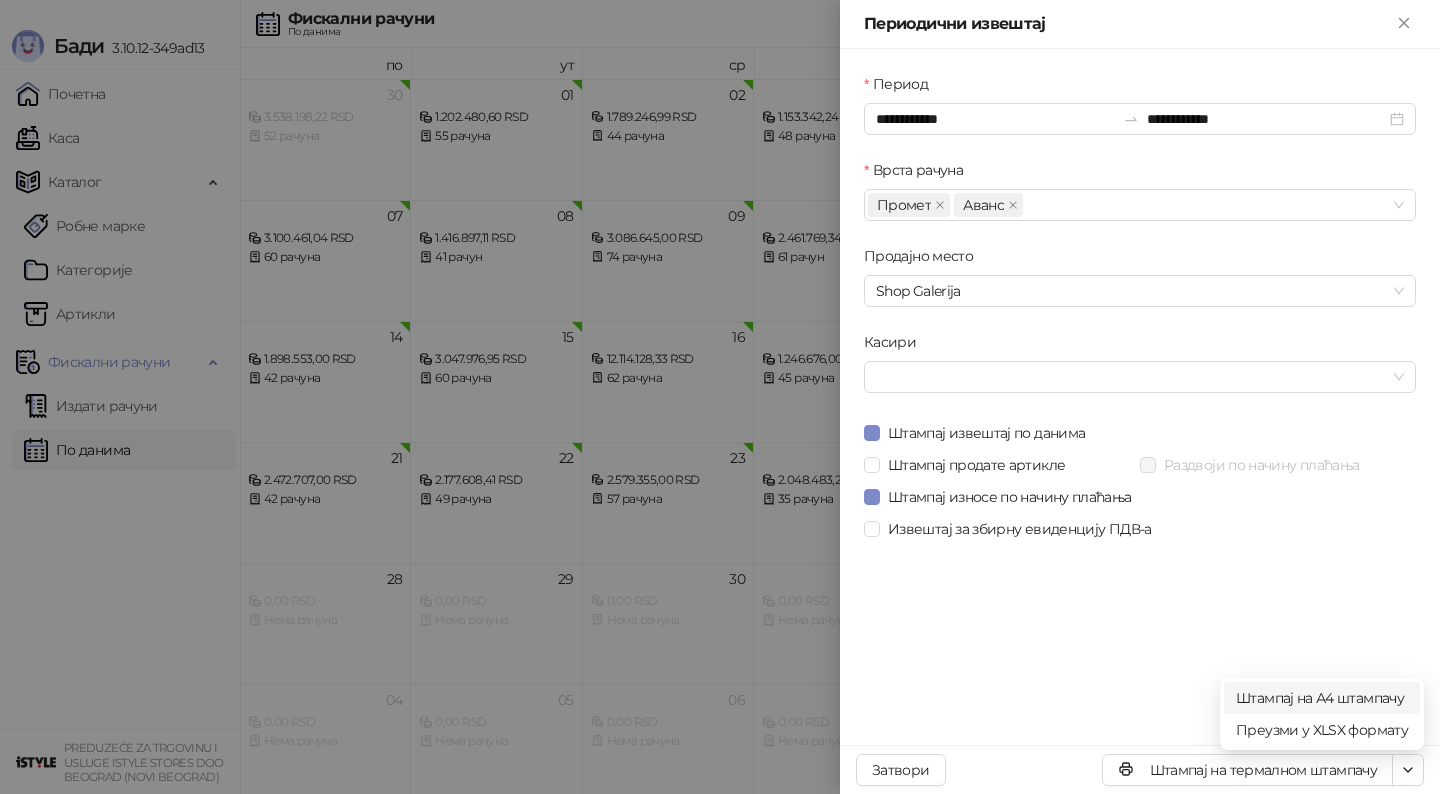 click on "Штампај на А4 штампачу" at bounding box center [1322, 698] 